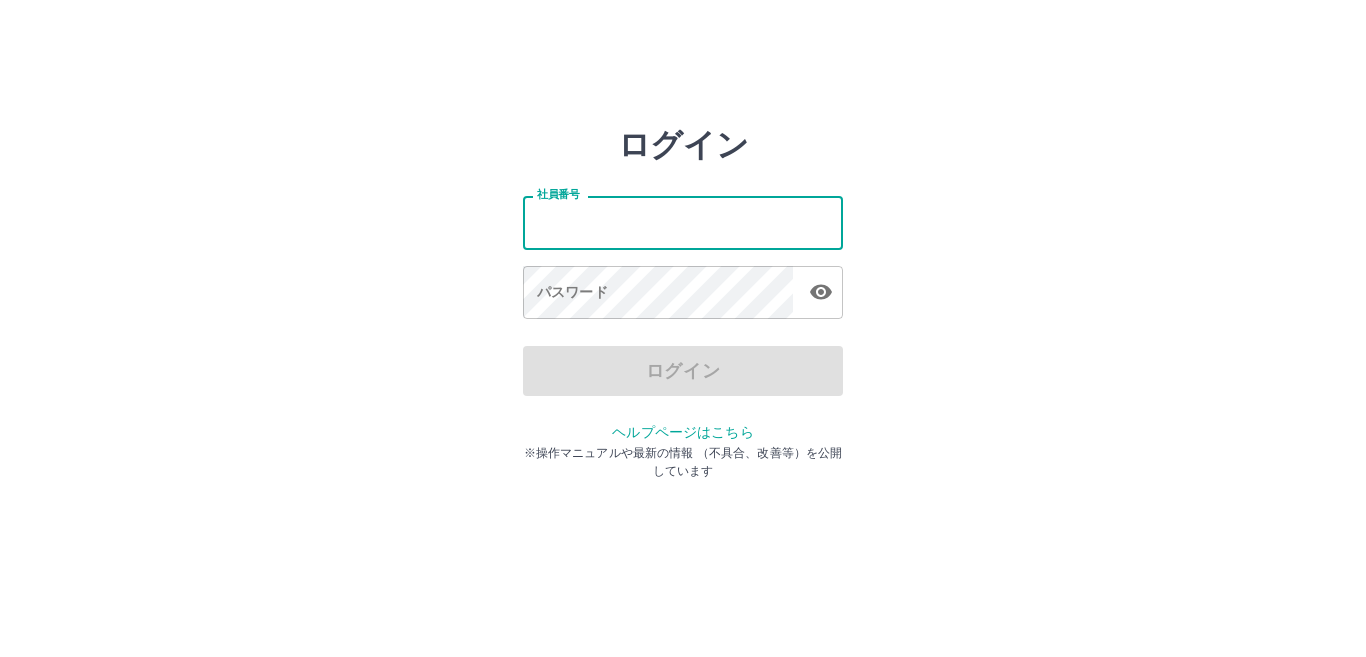 scroll, scrollTop: 0, scrollLeft: 0, axis: both 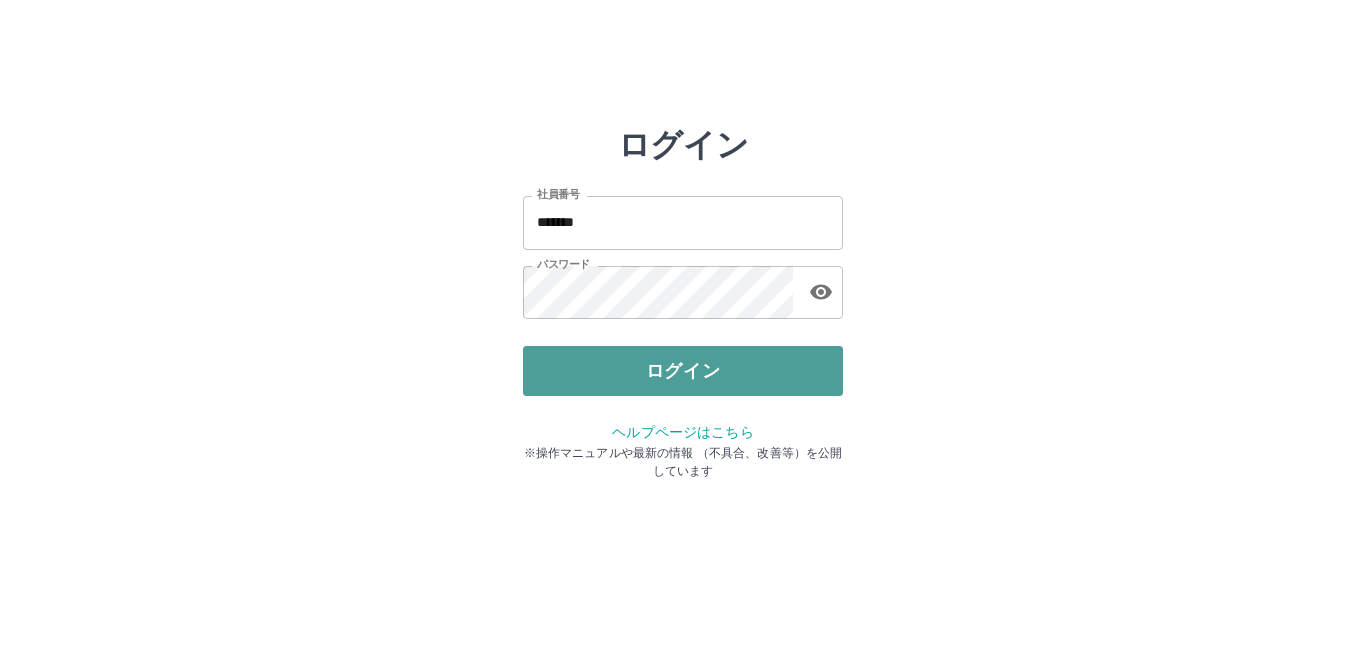 click on "ログイン" at bounding box center (683, 371) 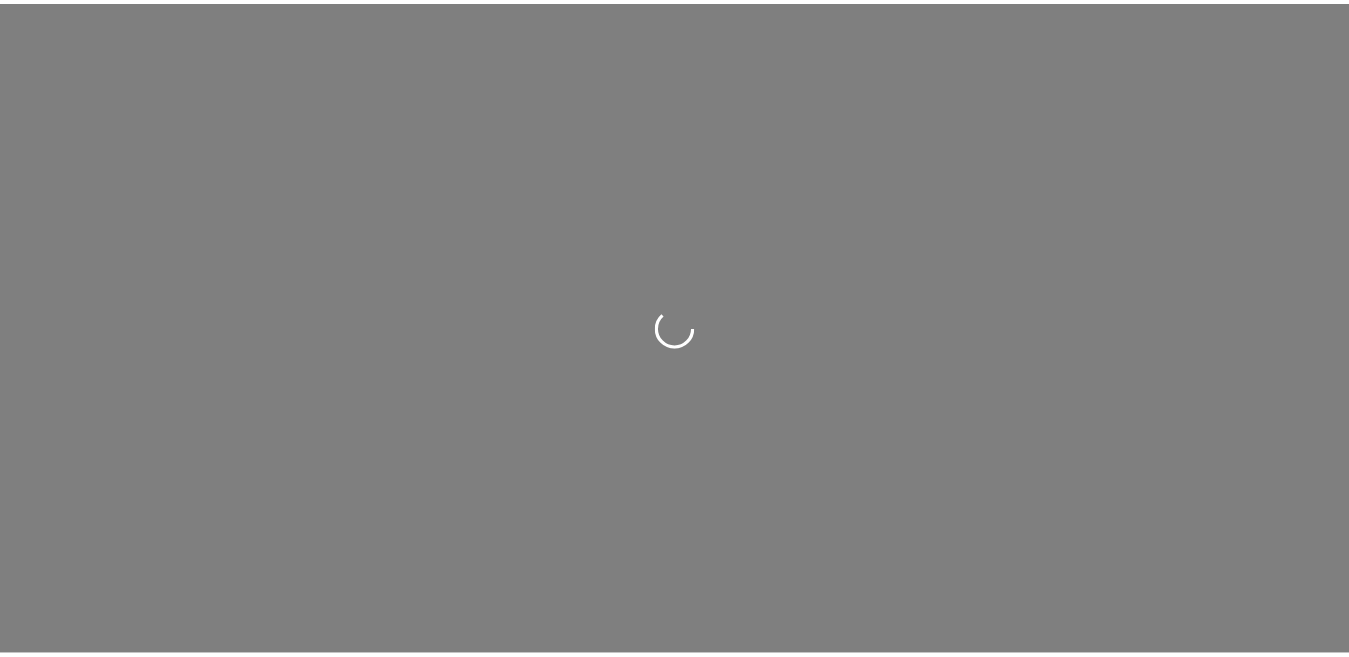 scroll, scrollTop: 0, scrollLeft: 0, axis: both 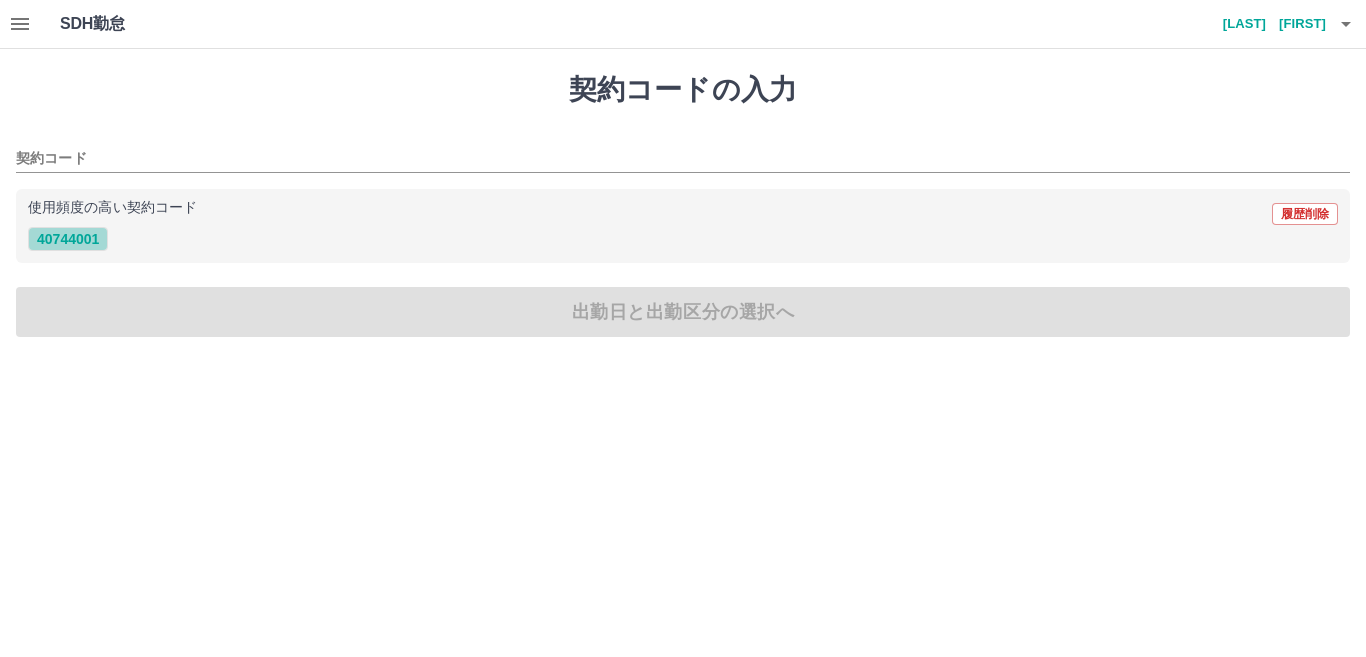 click on "40744001" at bounding box center [68, 239] 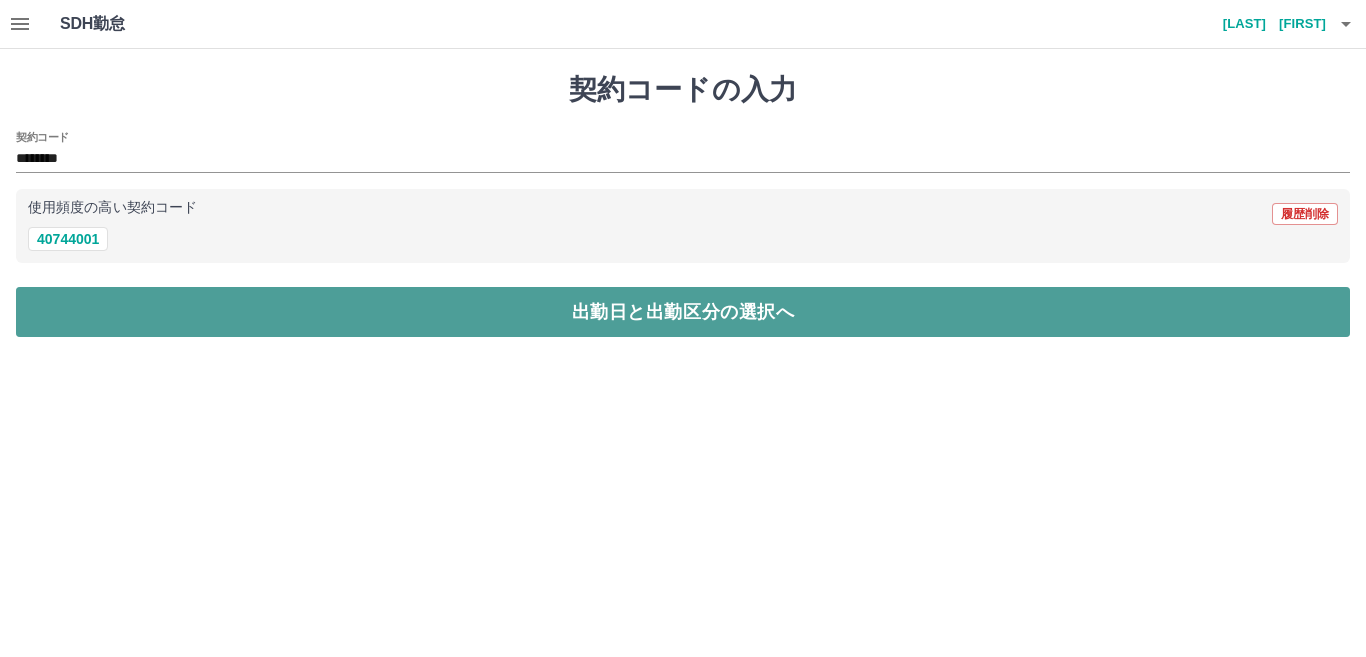click on "出勤日と出勤区分の選択へ" at bounding box center (683, 312) 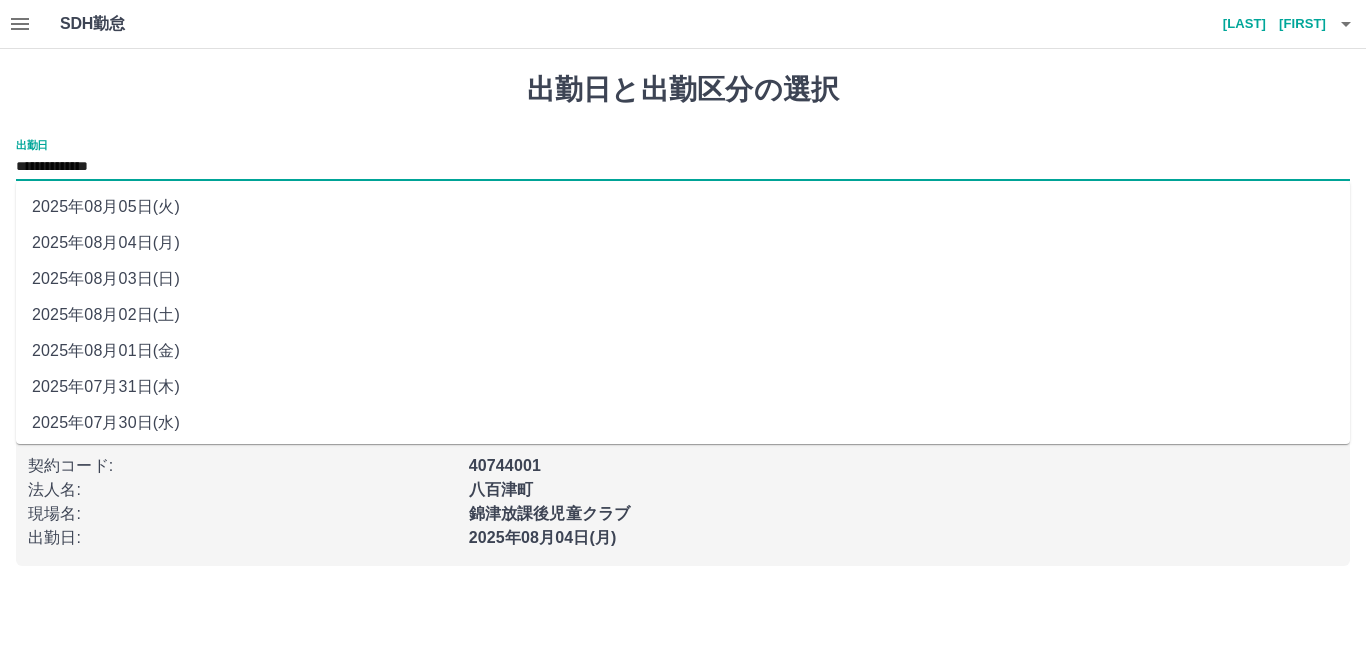 click on "**********" at bounding box center [683, 167] 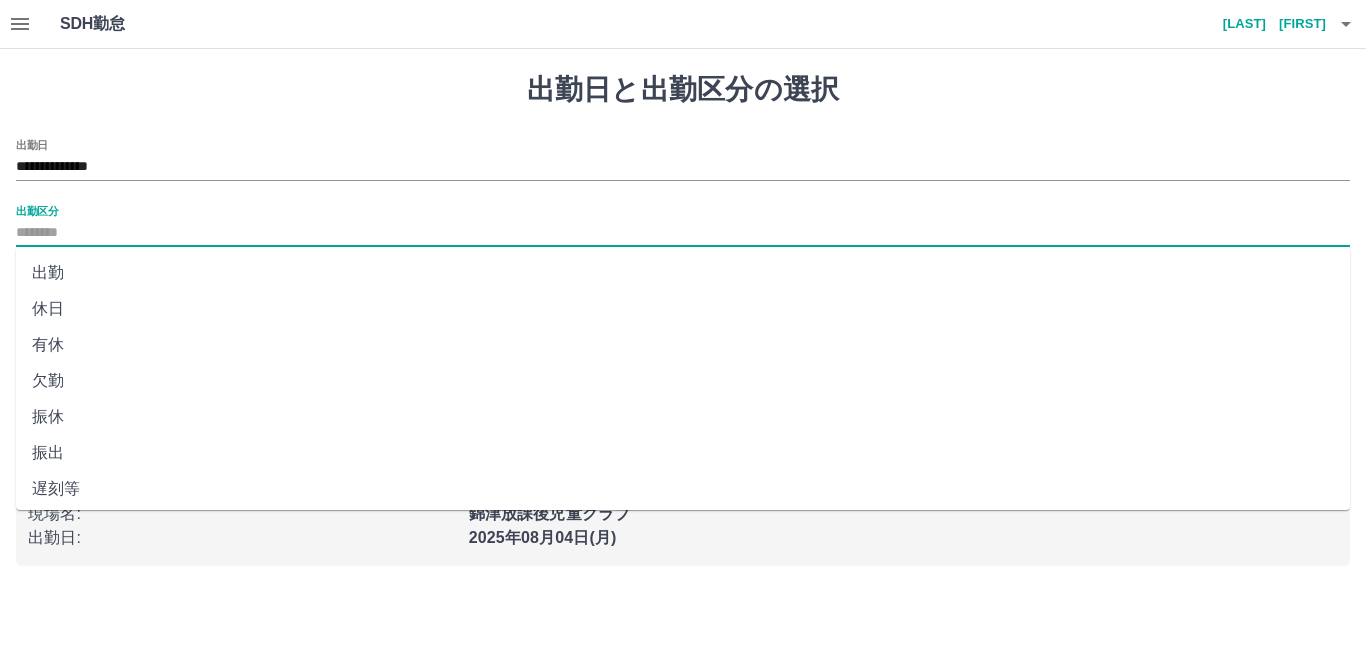 click on "出勤区分" at bounding box center [683, 233] 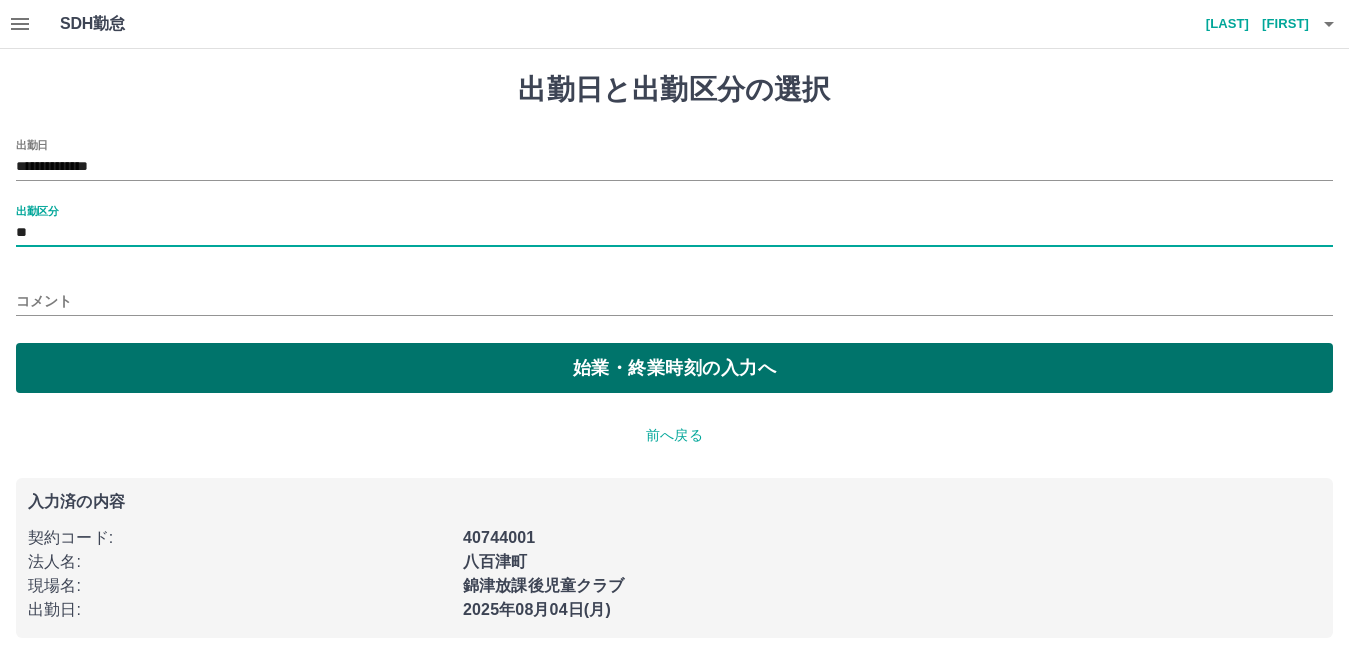 click on "始業・終業時刻の入力へ" at bounding box center (674, 368) 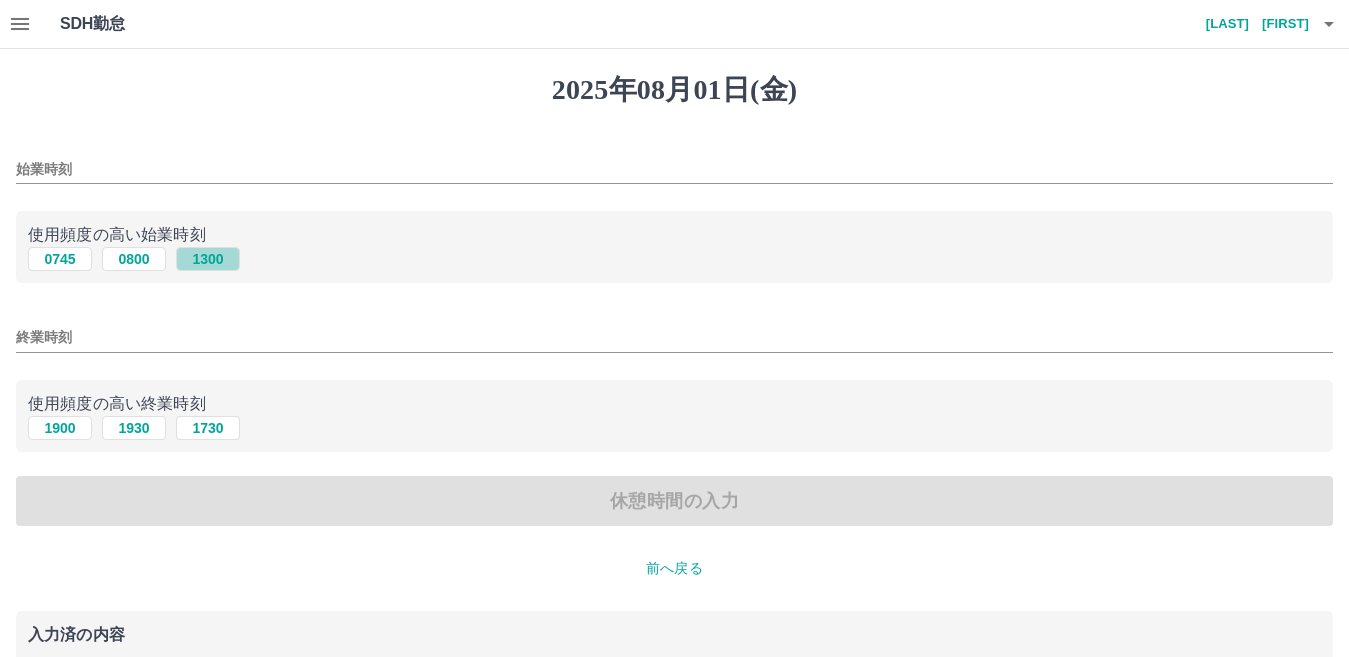 click on "1300" at bounding box center [208, 259] 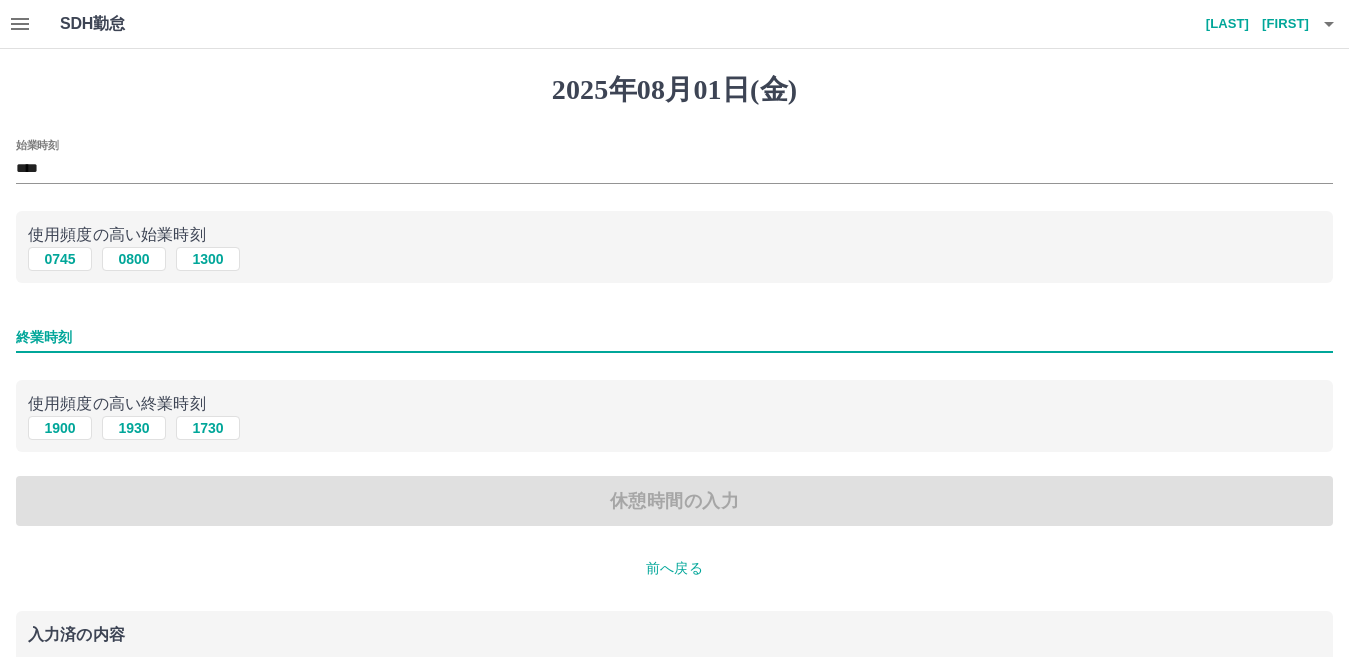 click on "終業時刻" at bounding box center (674, 337) 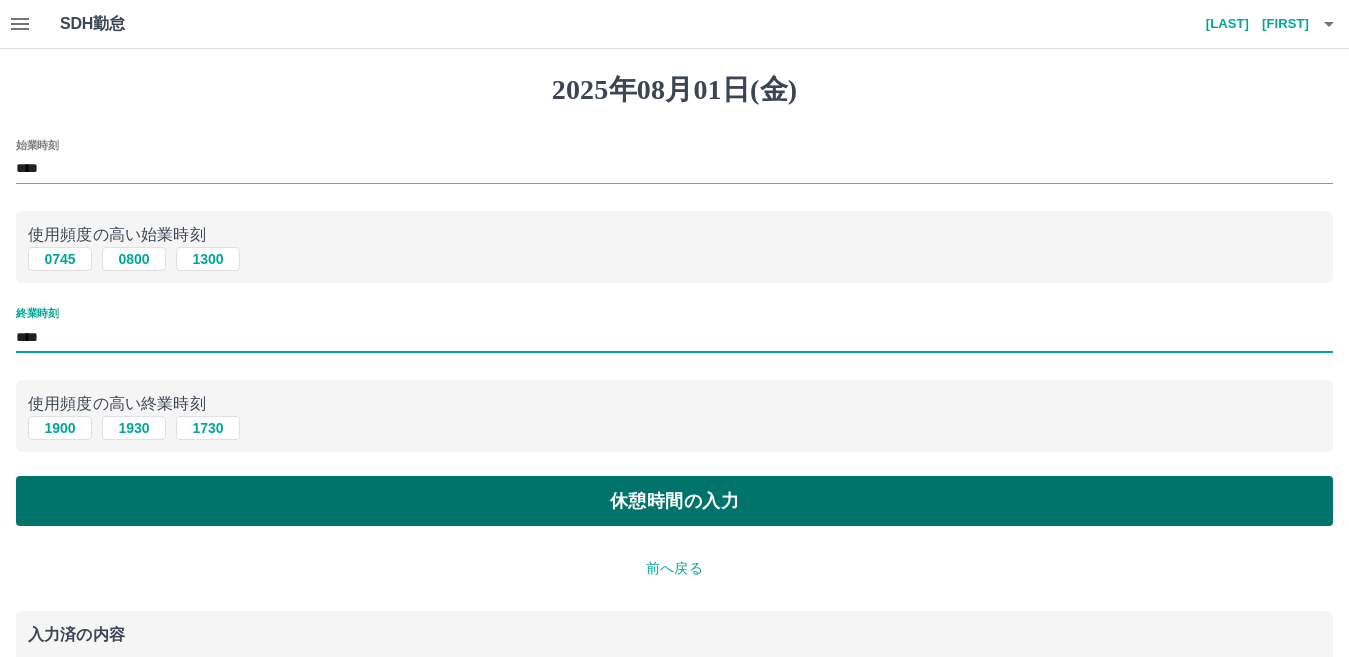 type on "****" 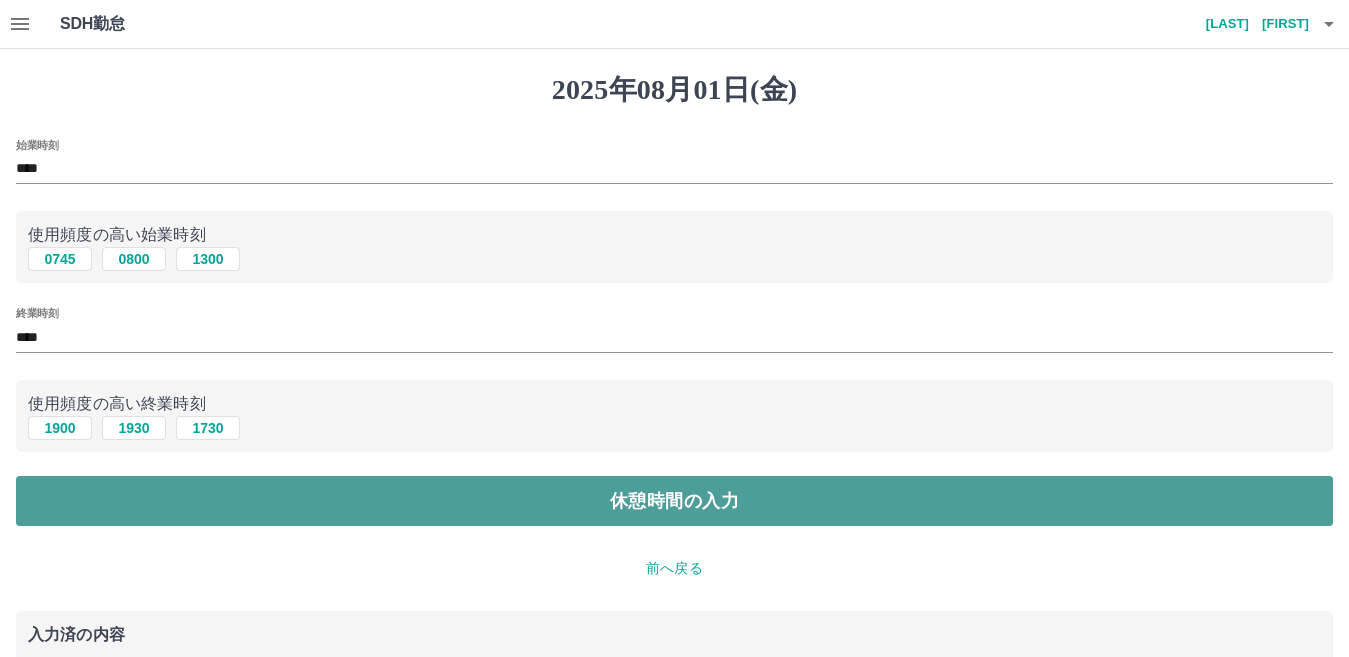 click on "休憩時間の入力" at bounding box center [674, 501] 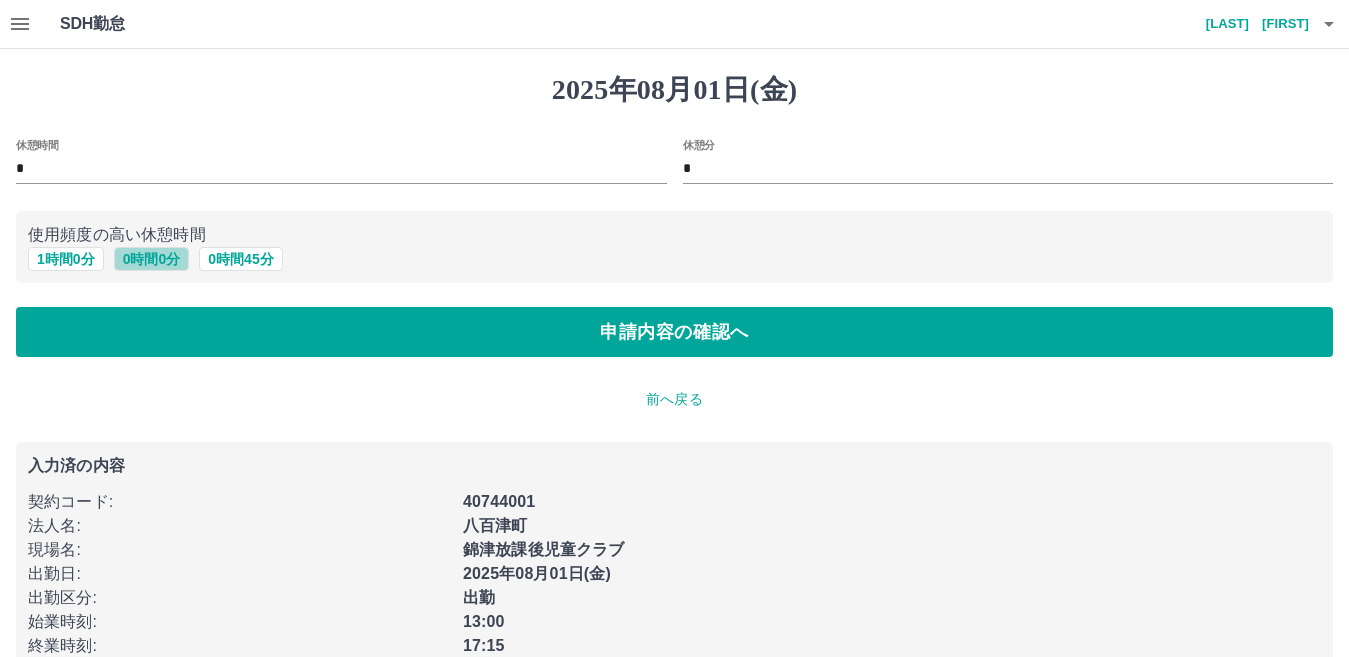 click on "0 時間 0 分" at bounding box center (152, 259) 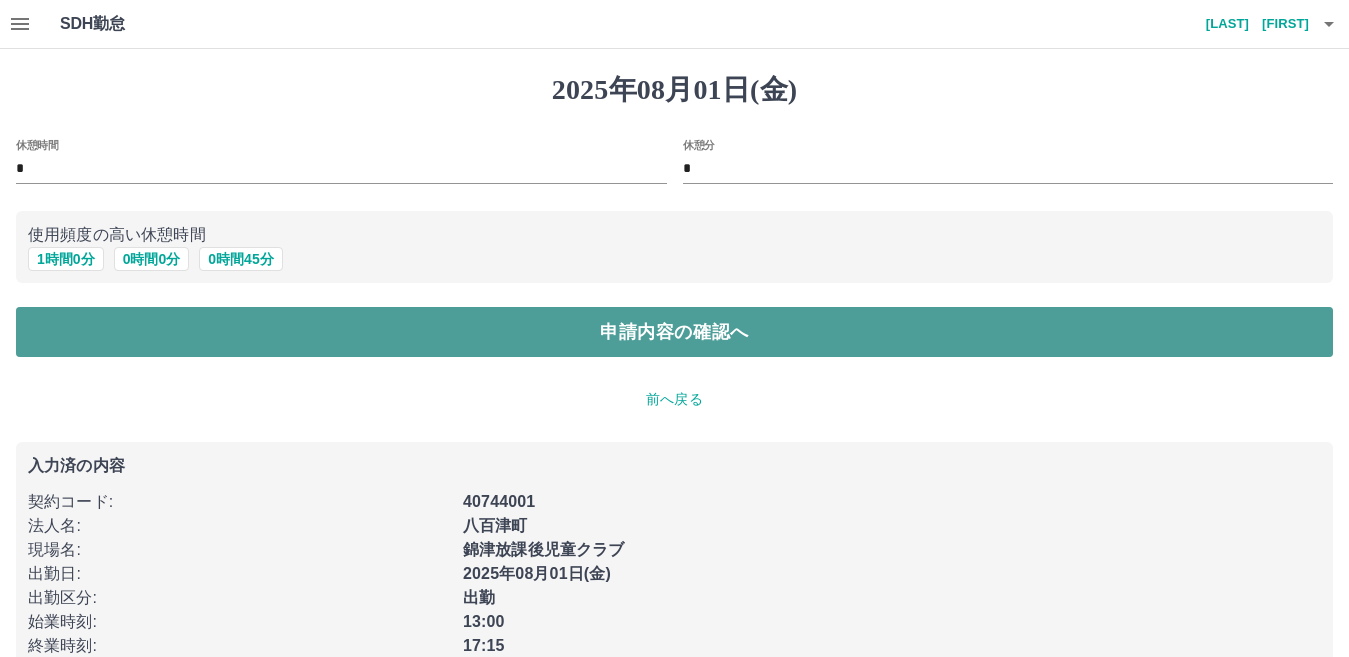 click on "申請内容の確認へ" at bounding box center (674, 332) 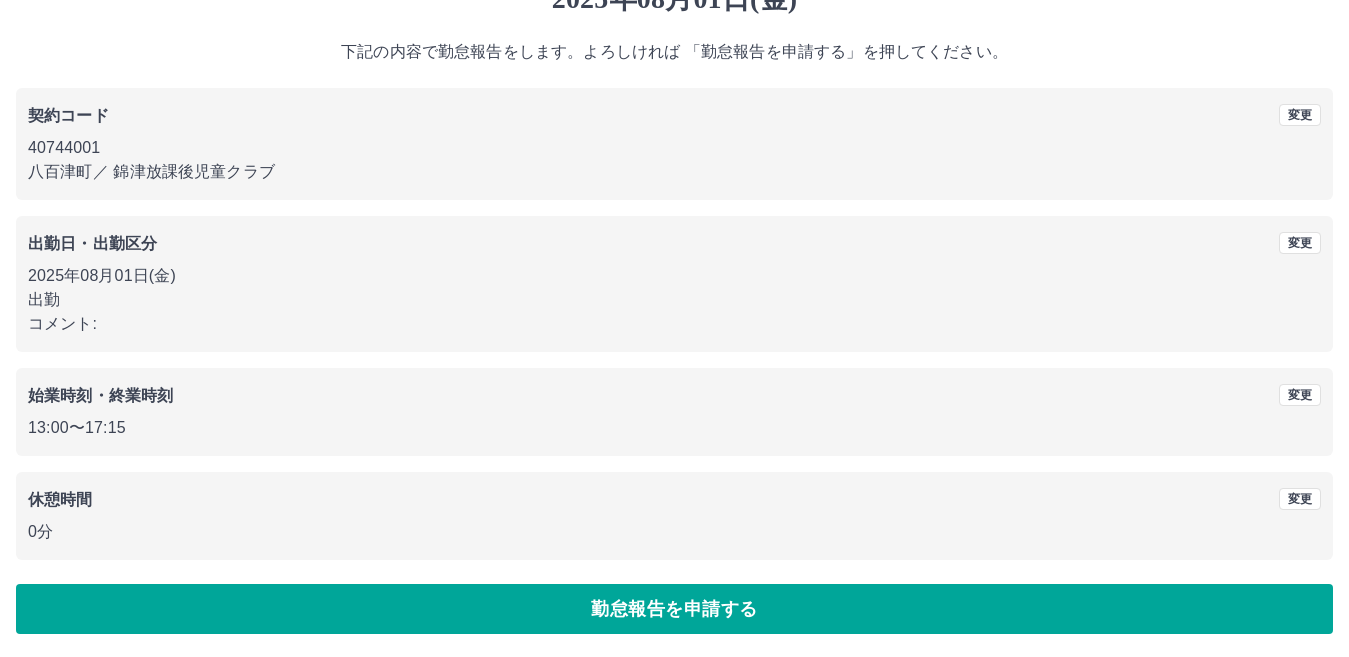 scroll, scrollTop: 92, scrollLeft: 0, axis: vertical 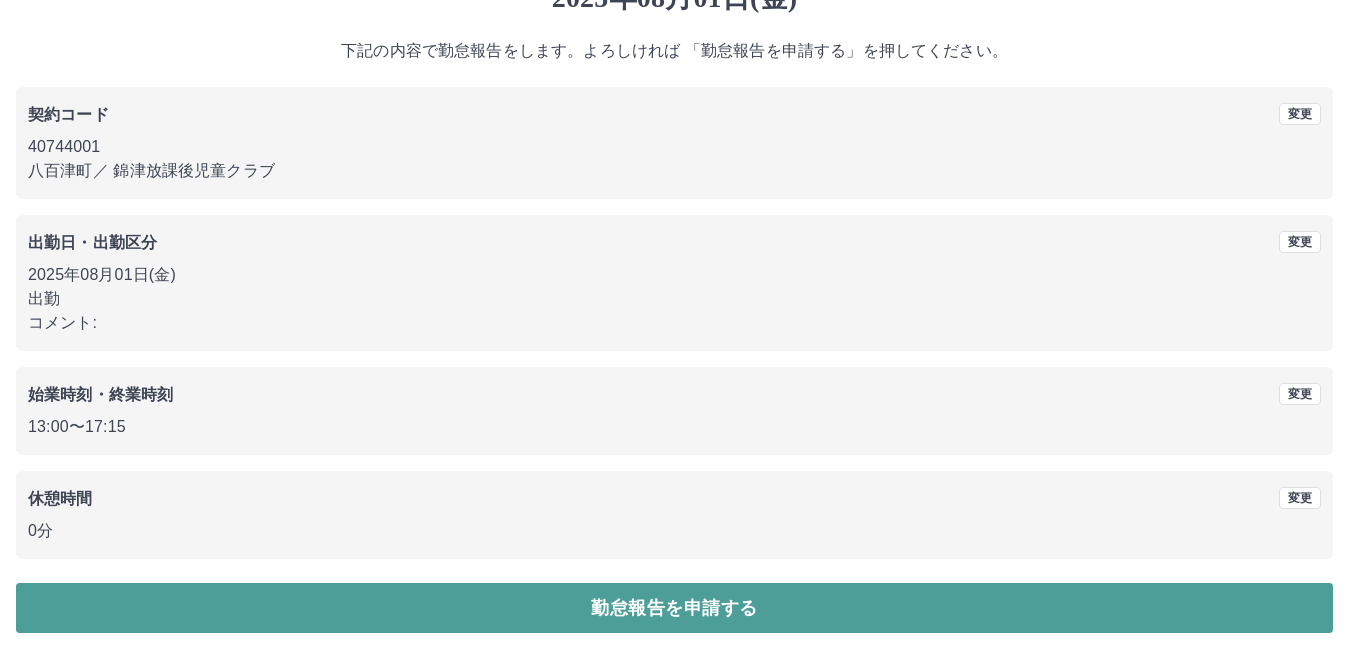 click on "勤怠報告を申請する" at bounding box center [674, 608] 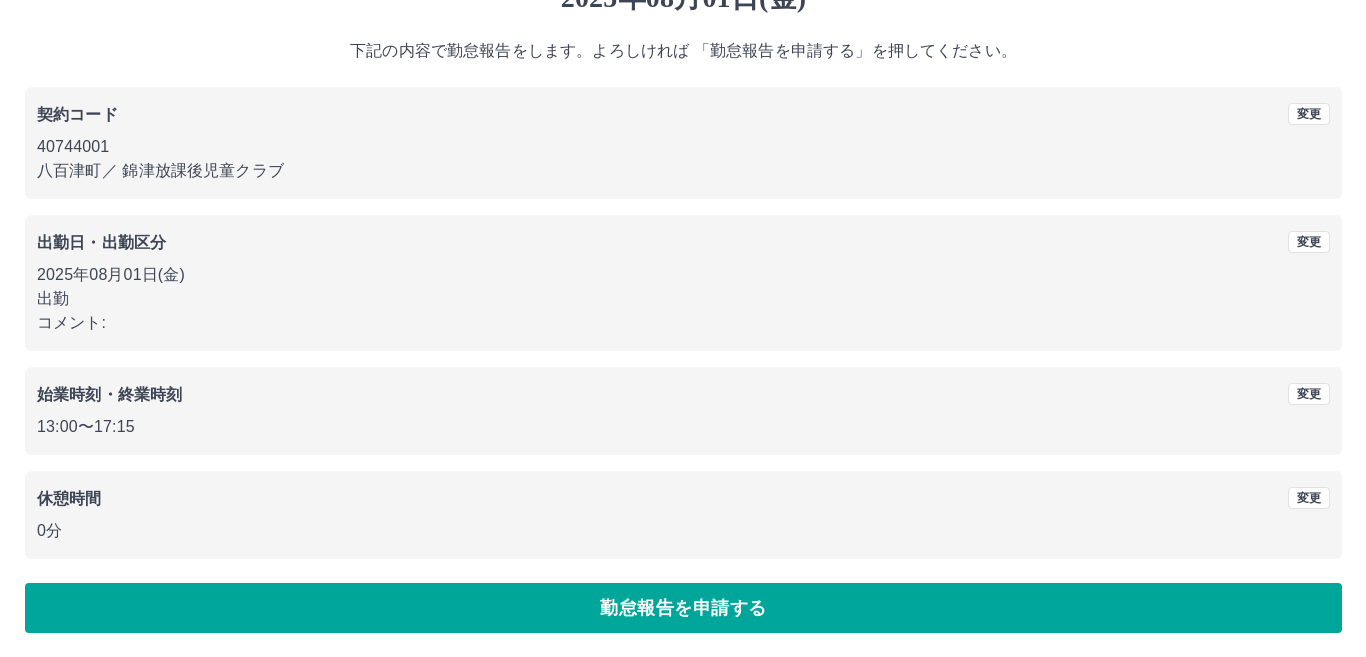 scroll, scrollTop: 0, scrollLeft: 0, axis: both 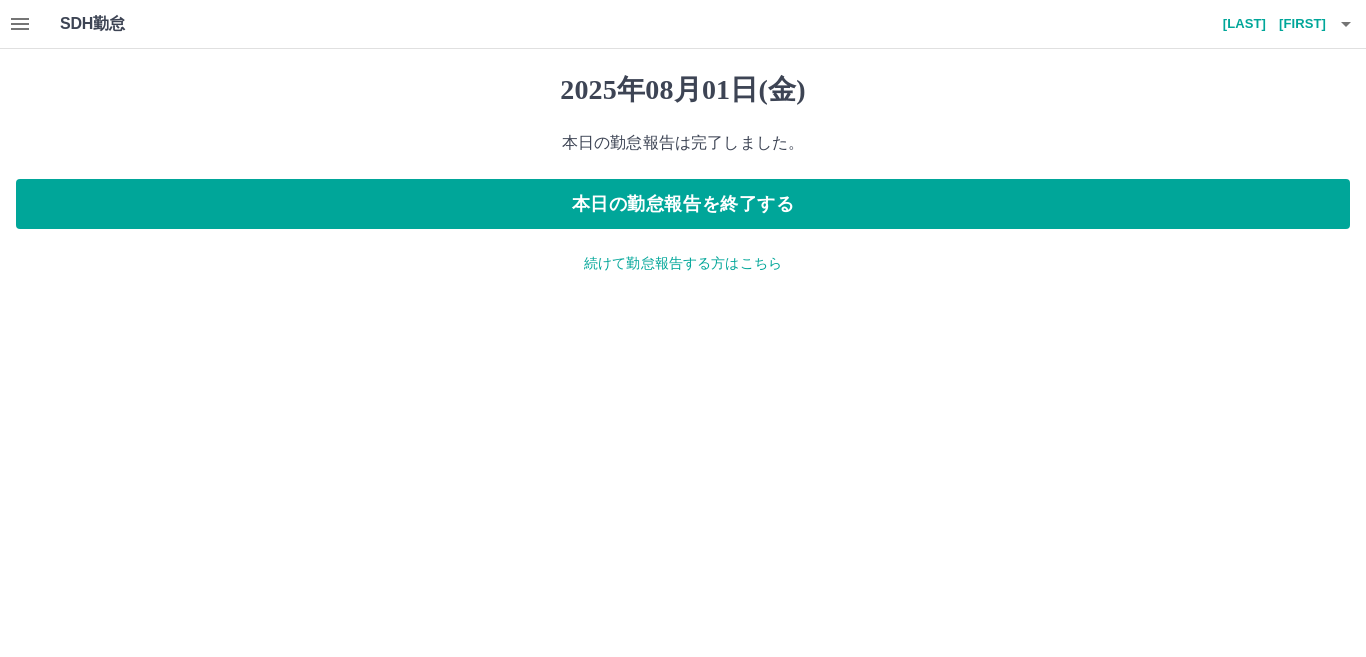 click on "続けて勤怠報告する方はこちら" at bounding box center (683, 263) 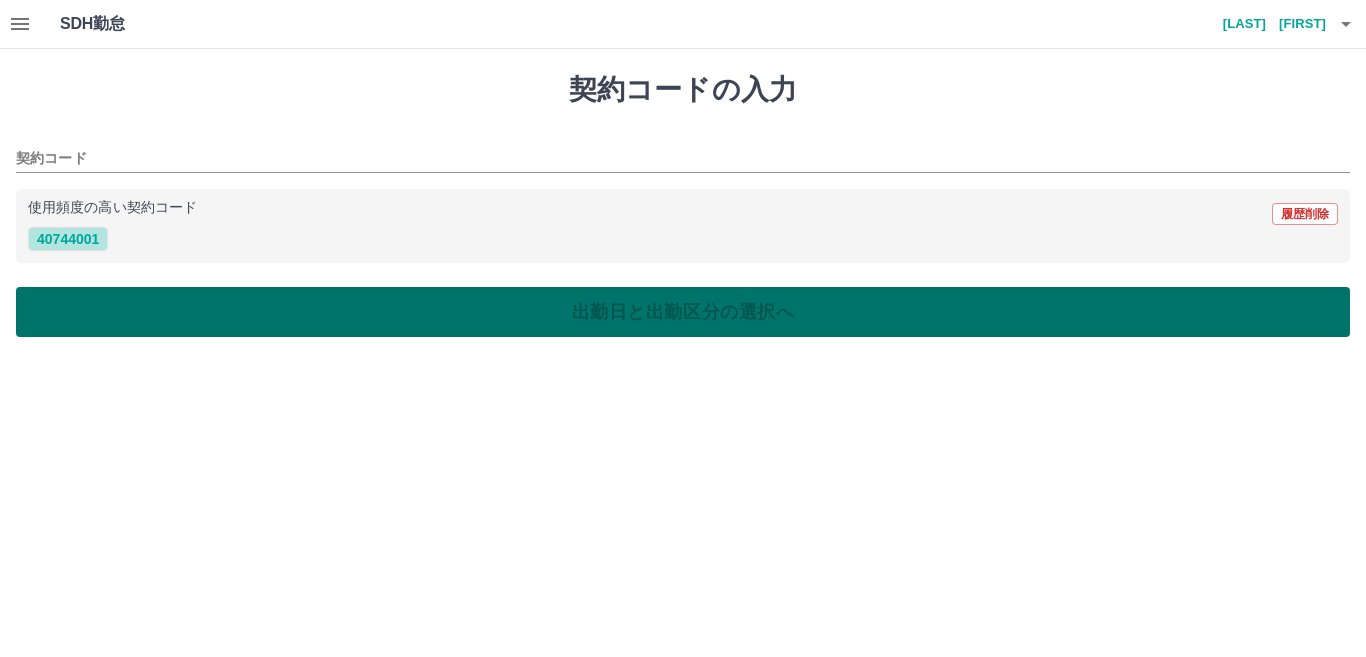 drag, startPoint x: 57, startPoint y: 239, endPoint x: 90, endPoint y: 296, distance: 65.863495 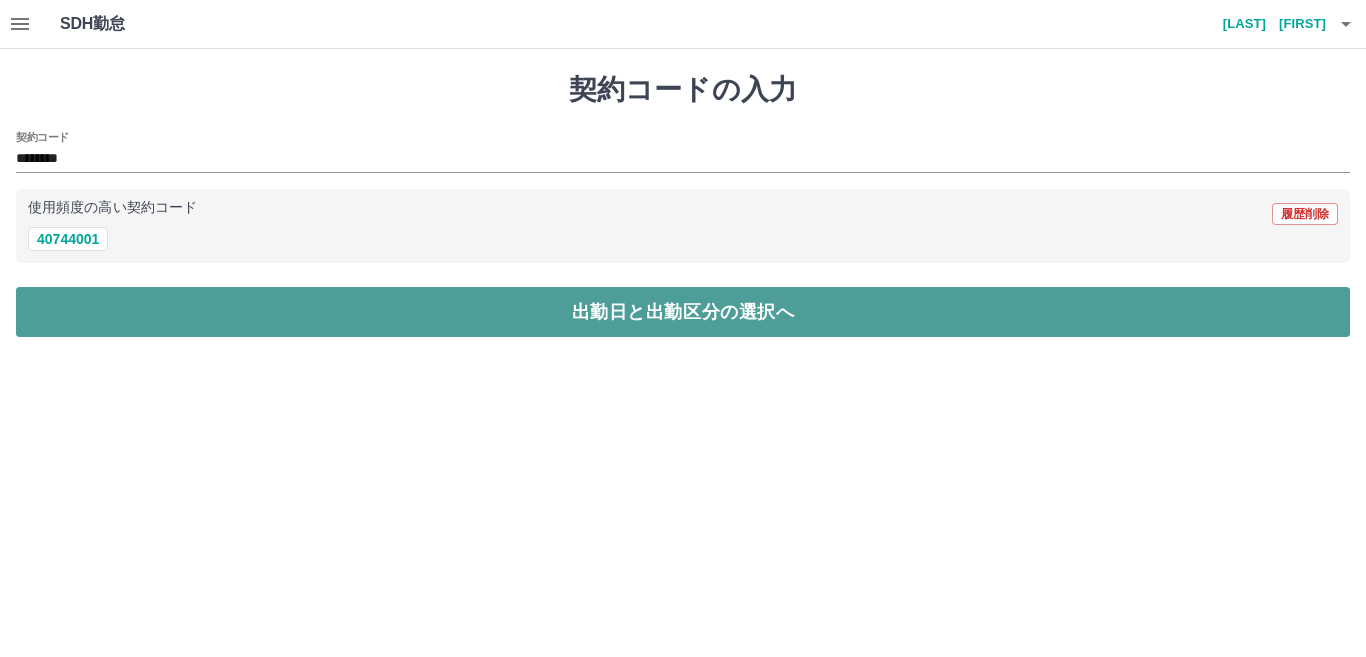 click on "出勤日と出勤区分の選択へ" at bounding box center (683, 312) 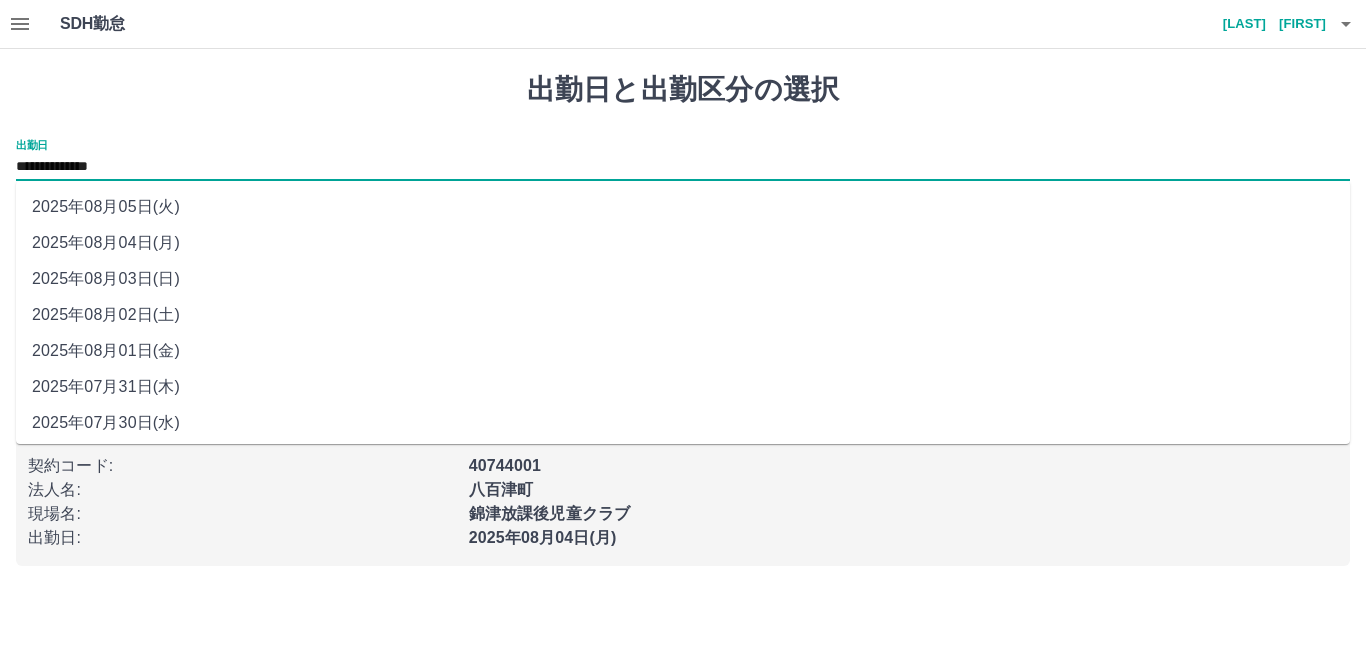 click on "**********" at bounding box center (683, 167) 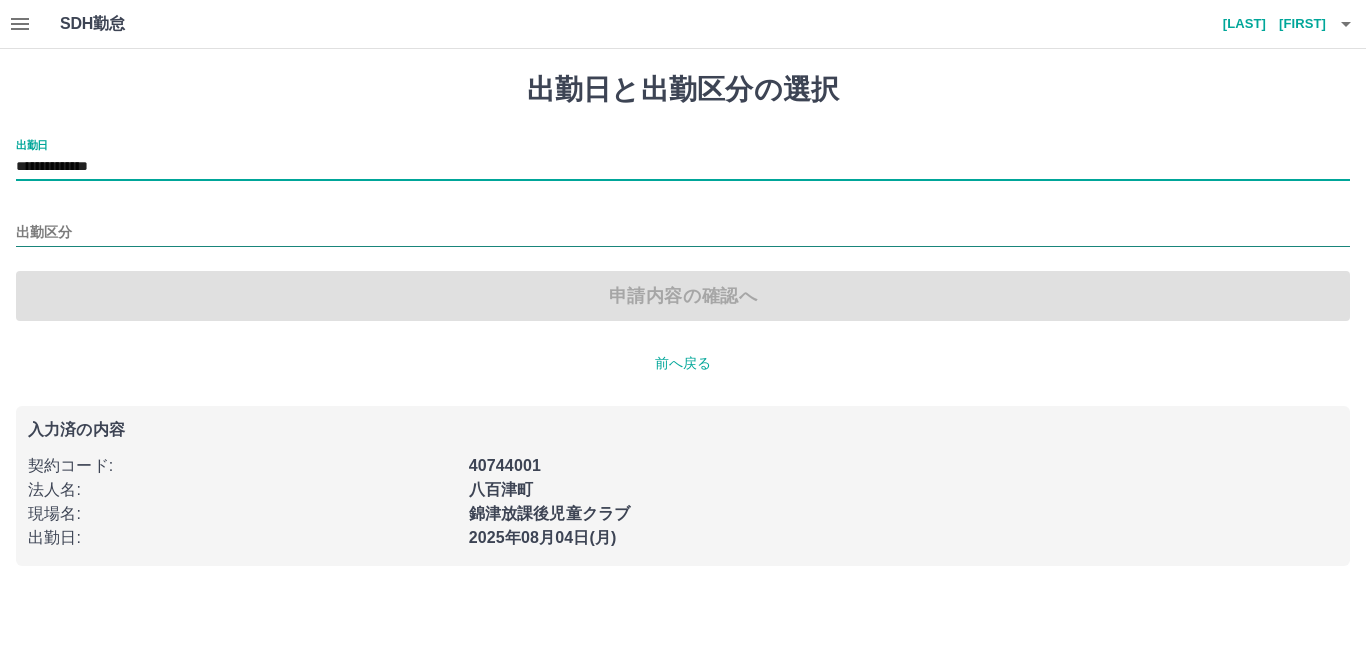 click on "出勤区分" at bounding box center [683, 233] 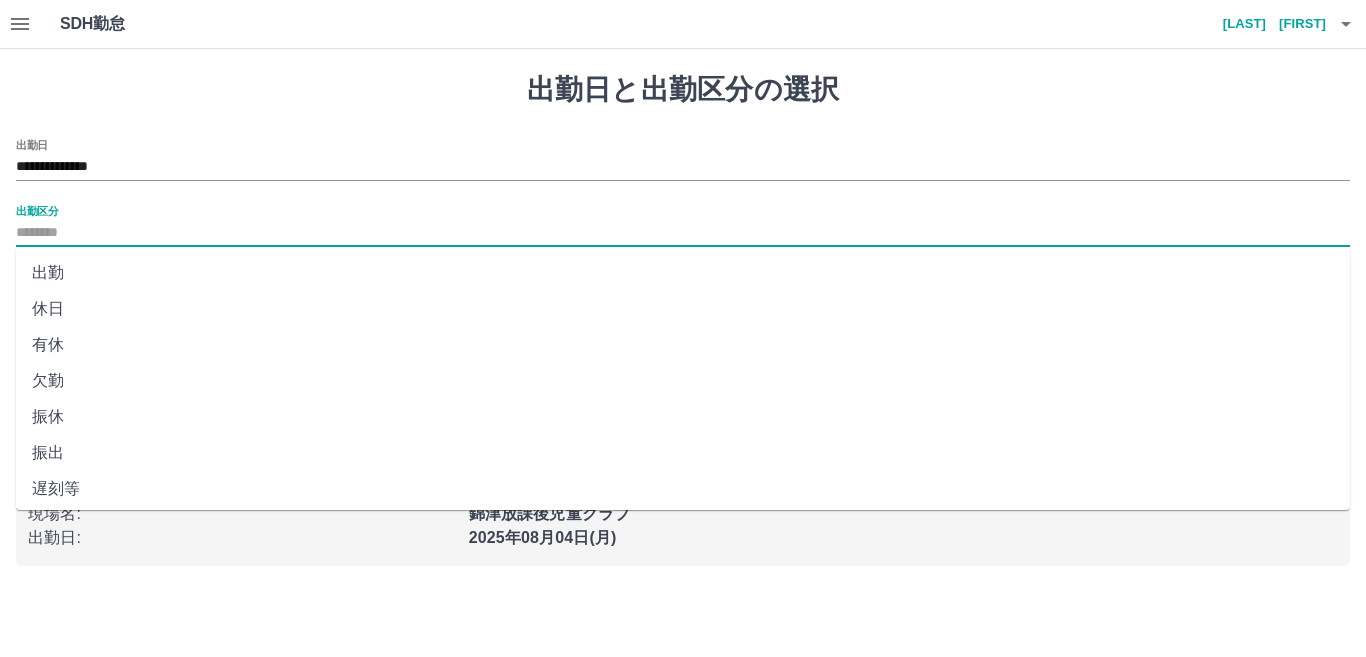 click on "休日" at bounding box center [683, 309] 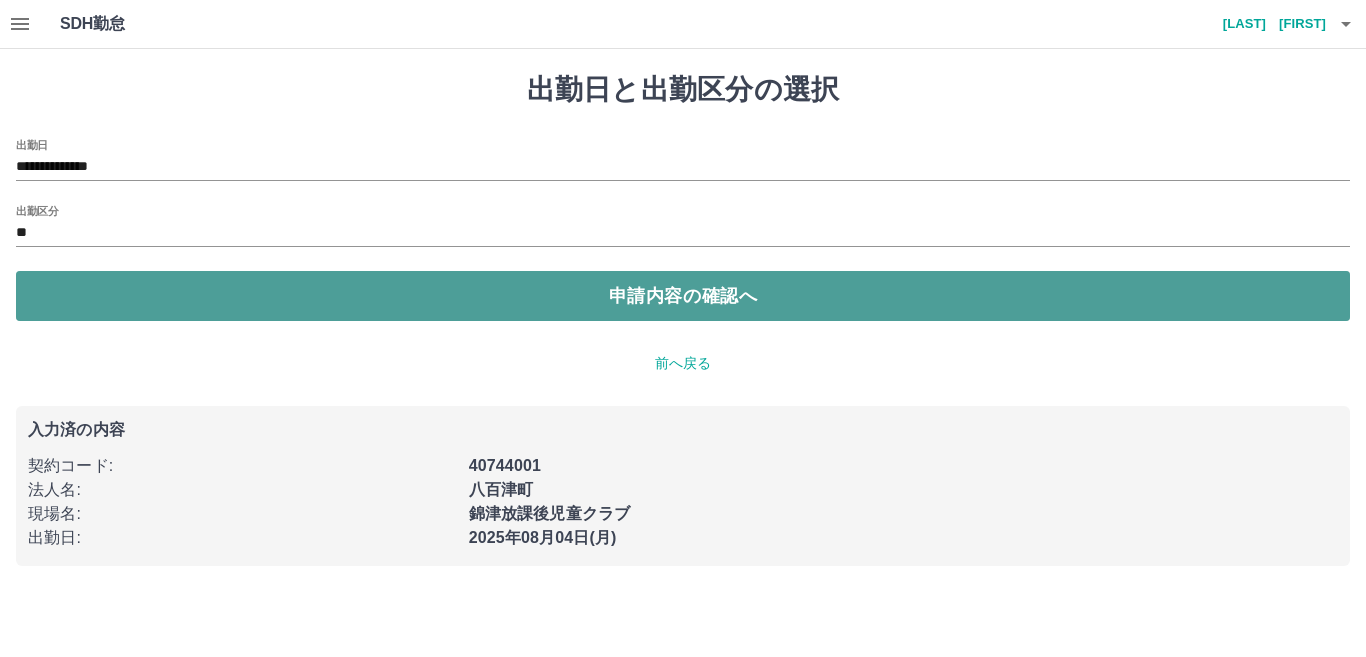 click on "申請内容の確認へ" at bounding box center (683, 296) 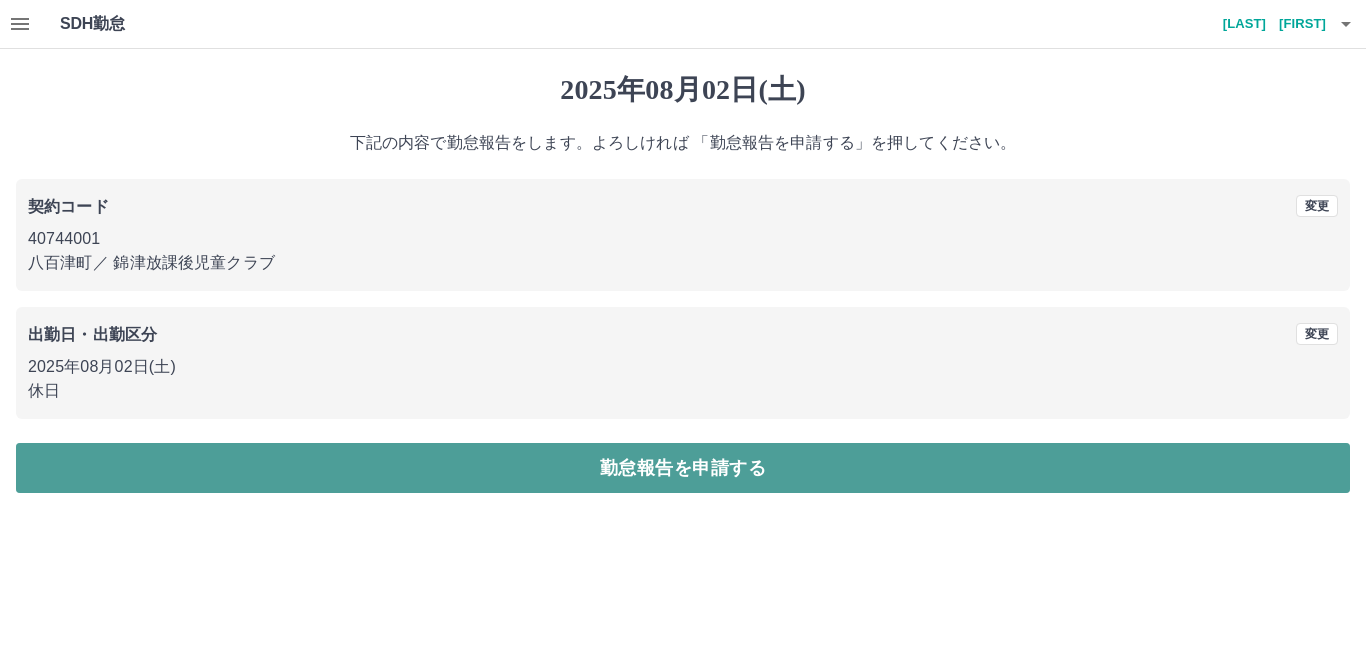 click on "勤怠報告を申請する" at bounding box center (683, 468) 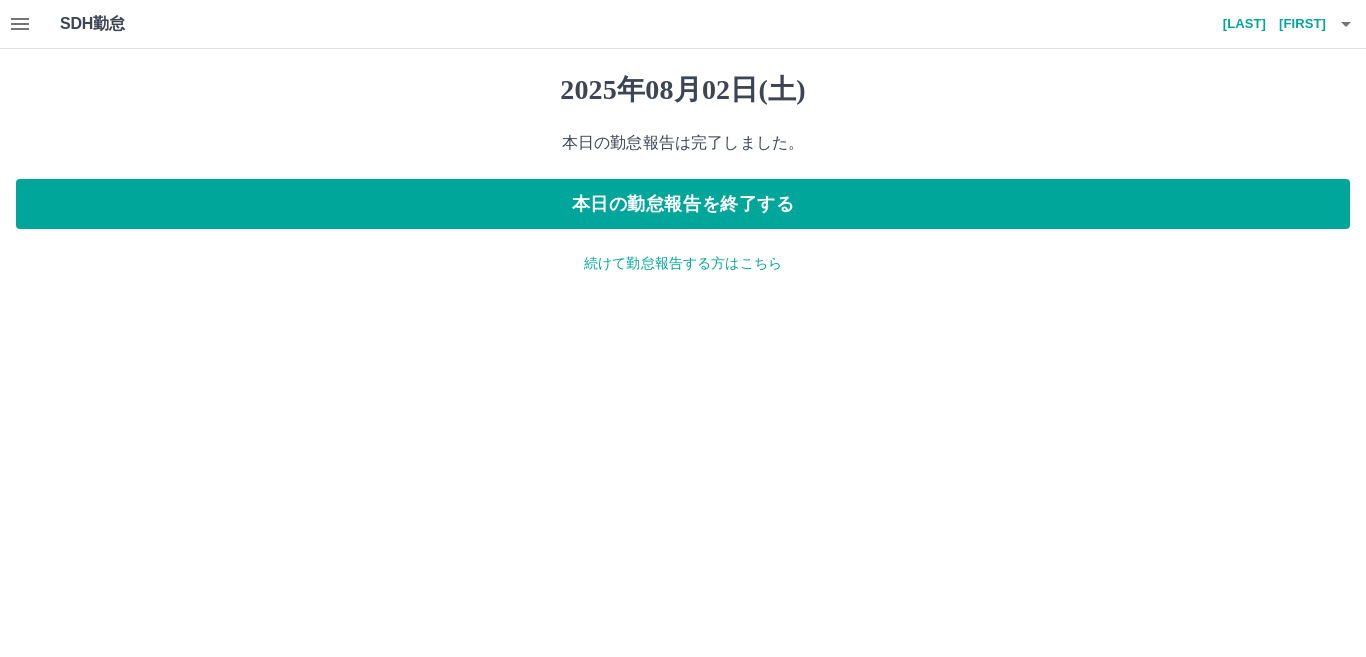 click on "続けて勤怠報告する方はこちら" at bounding box center [683, 263] 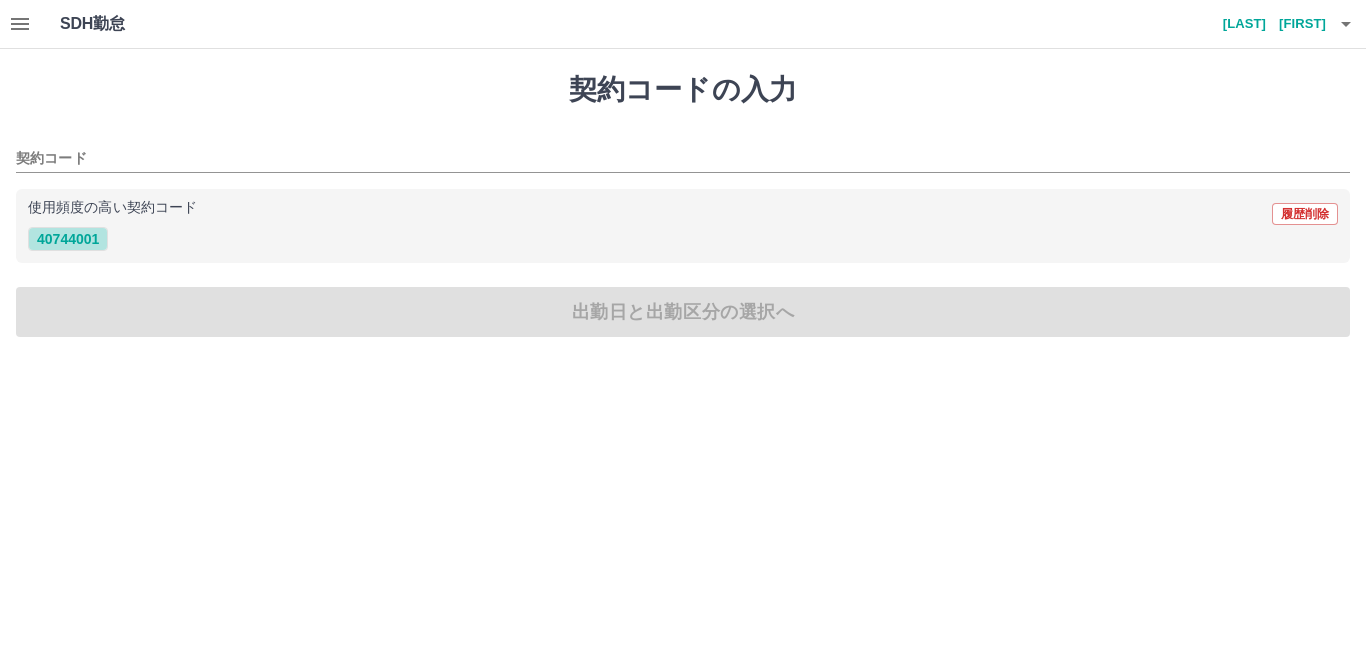 drag, startPoint x: 87, startPoint y: 234, endPoint x: 90, endPoint y: 264, distance: 30.149628 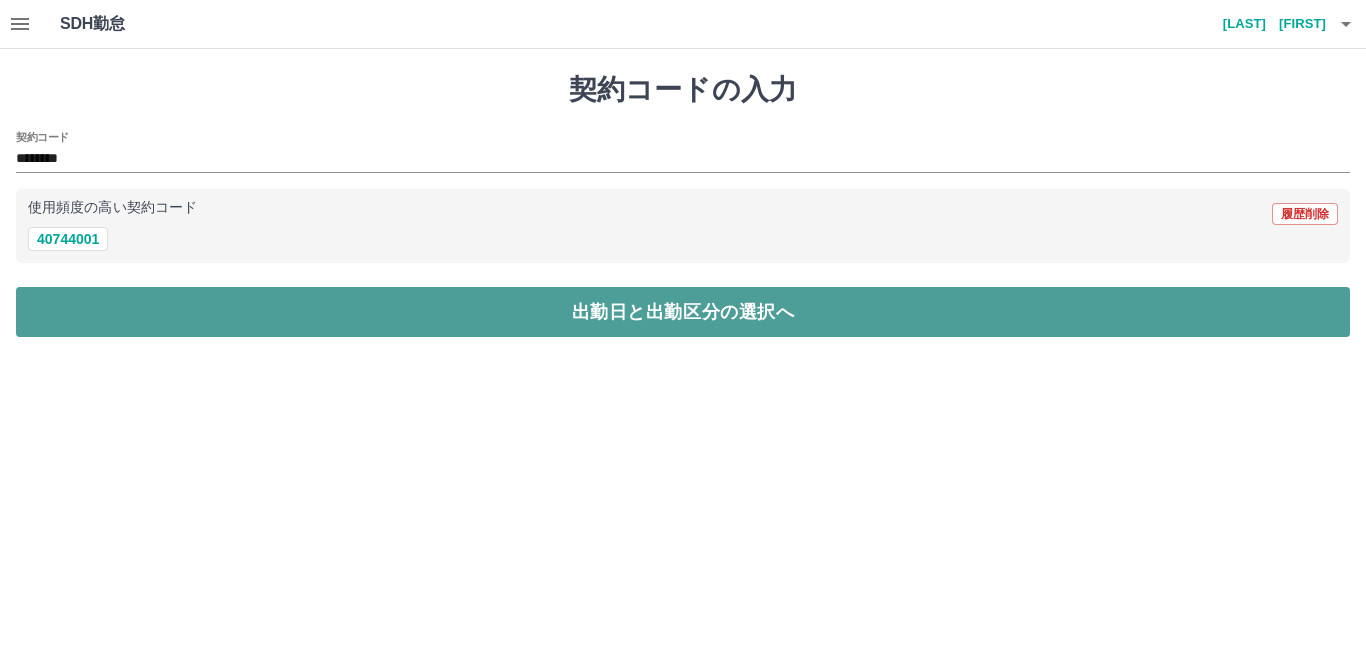 click on "出勤日と出勤区分の選択へ" at bounding box center [683, 312] 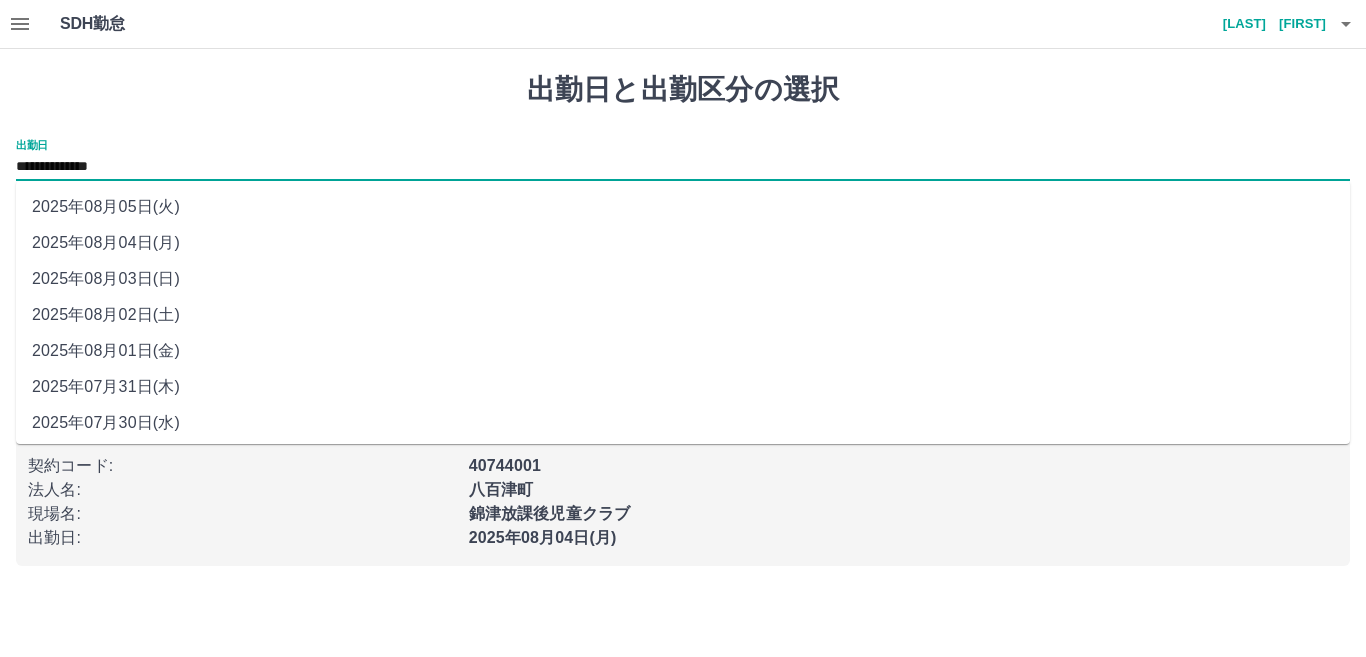 drag, startPoint x: 129, startPoint y: 162, endPoint x: 116, endPoint y: 178, distance: 20.615528 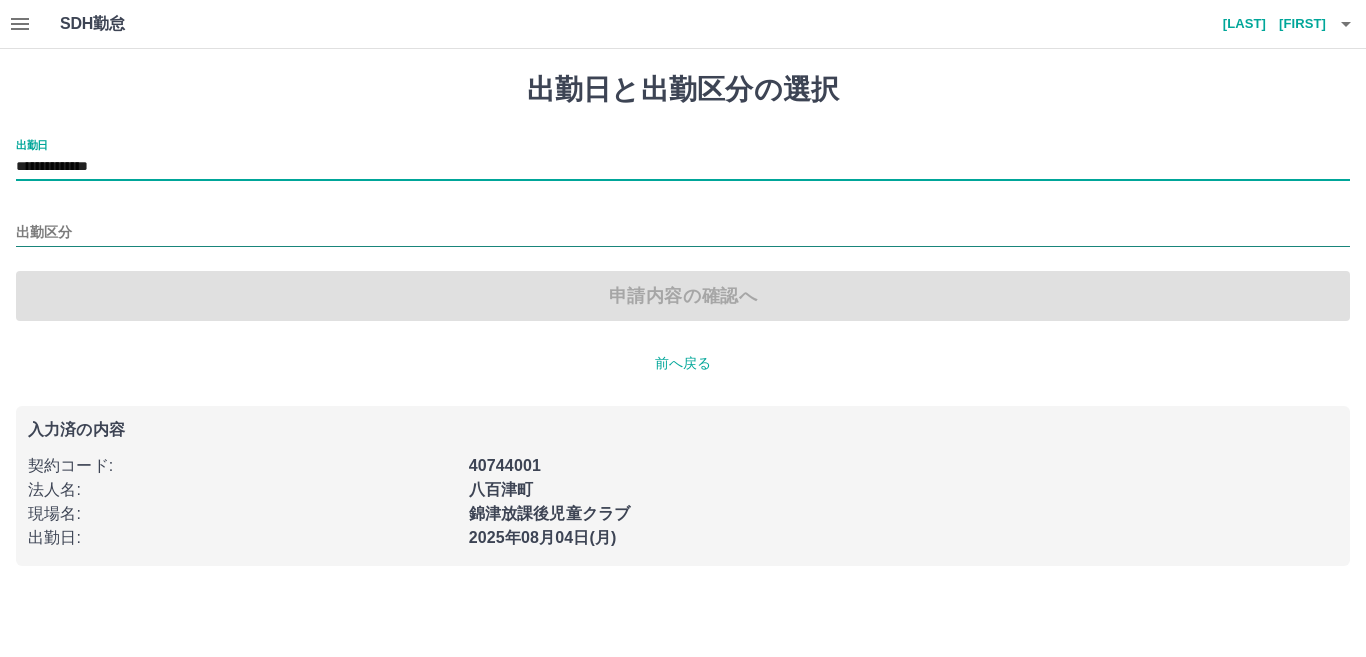click on "出勤区分" at bounding box center (683, 233) 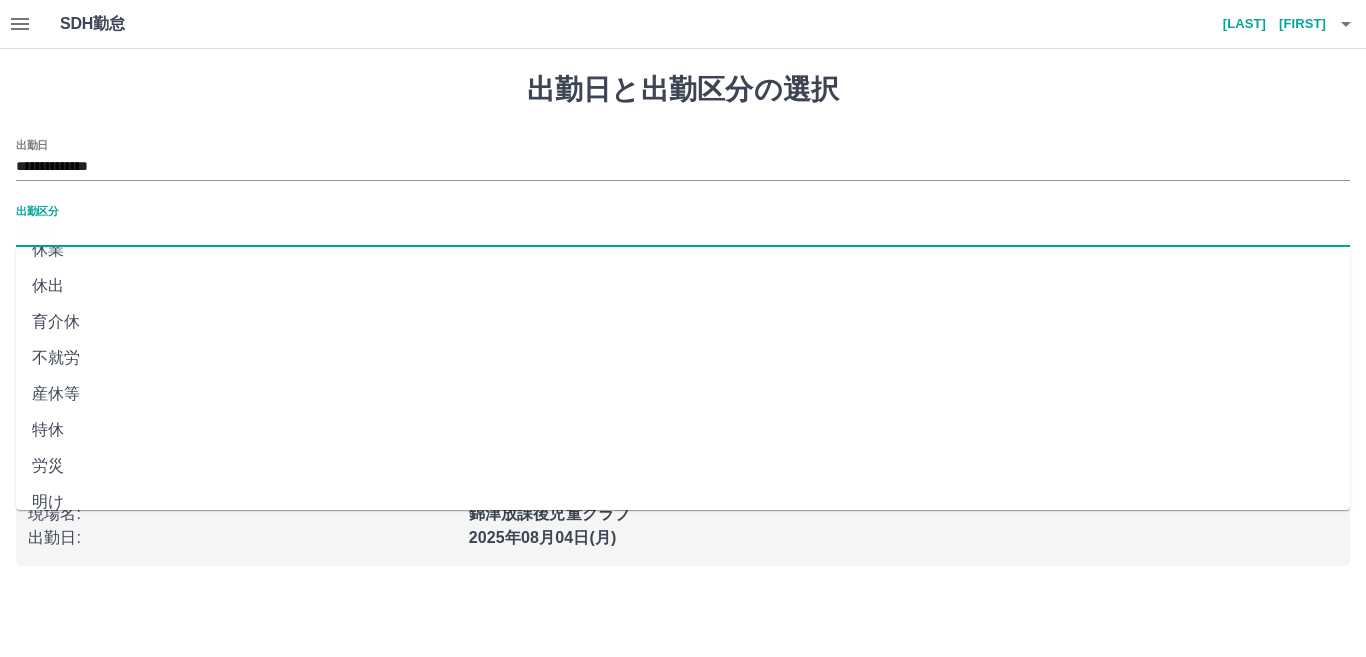 scroll, scrollTop: 401, scrollLeft: 0, axis: vertical 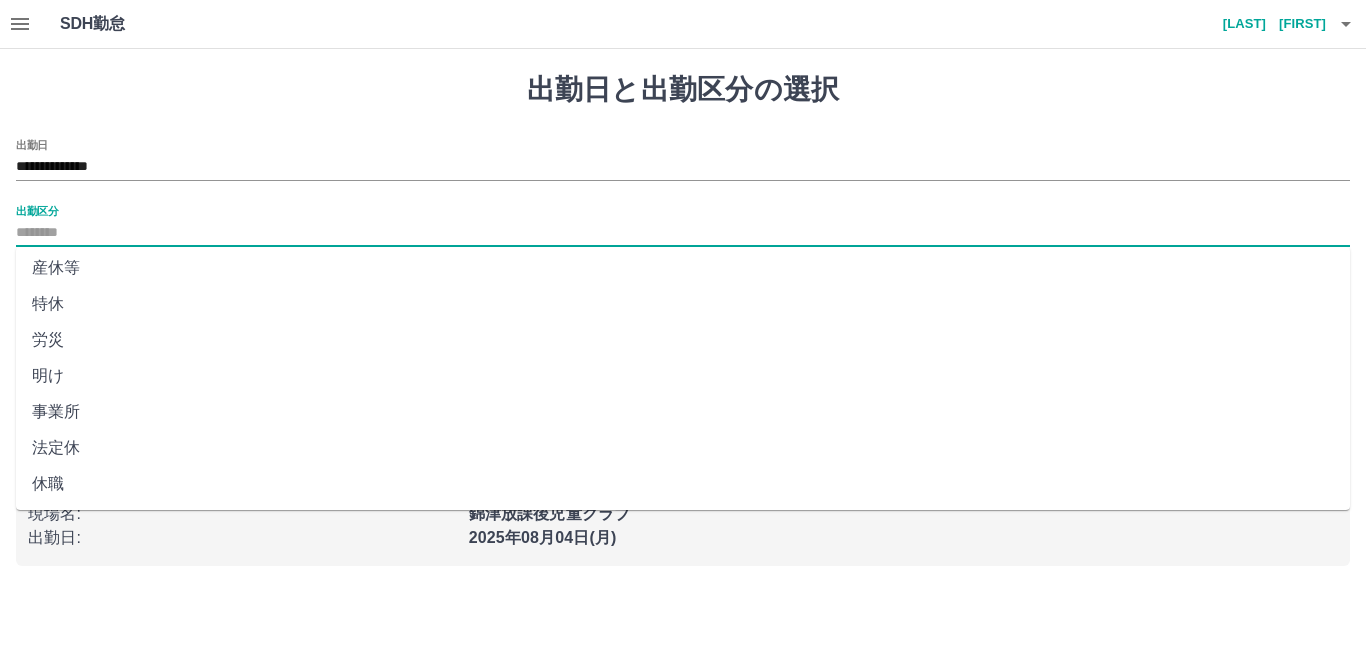click on "法定休" at bounding box center [683, 448] 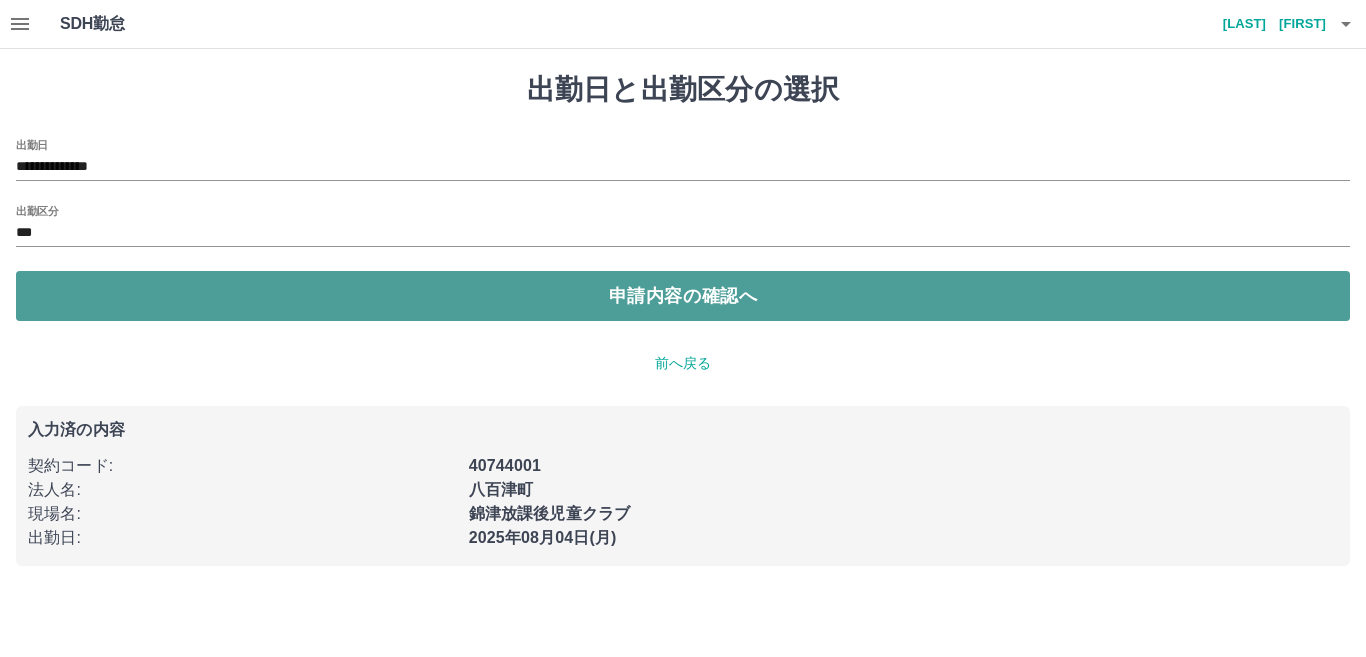 click on "申請内容の確認へ" at bounding box center [683, 296] 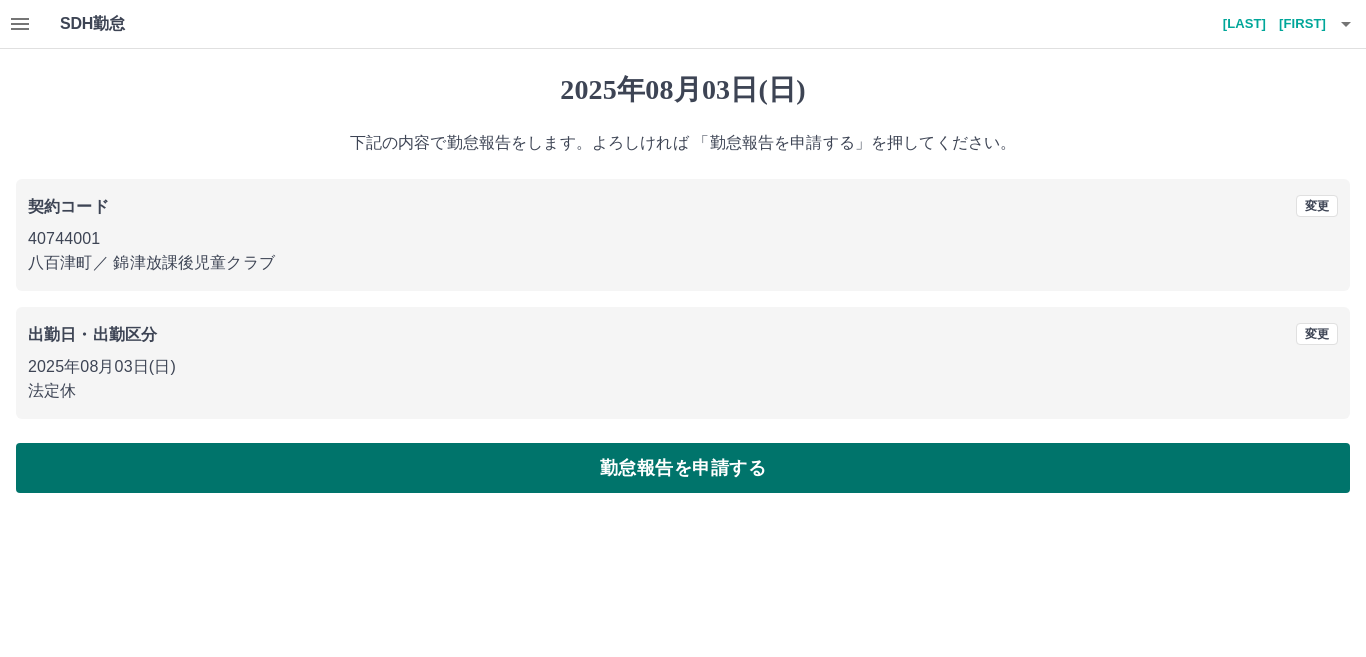 click on "勤怠報告を申請する" at bounding box center (683, 468) 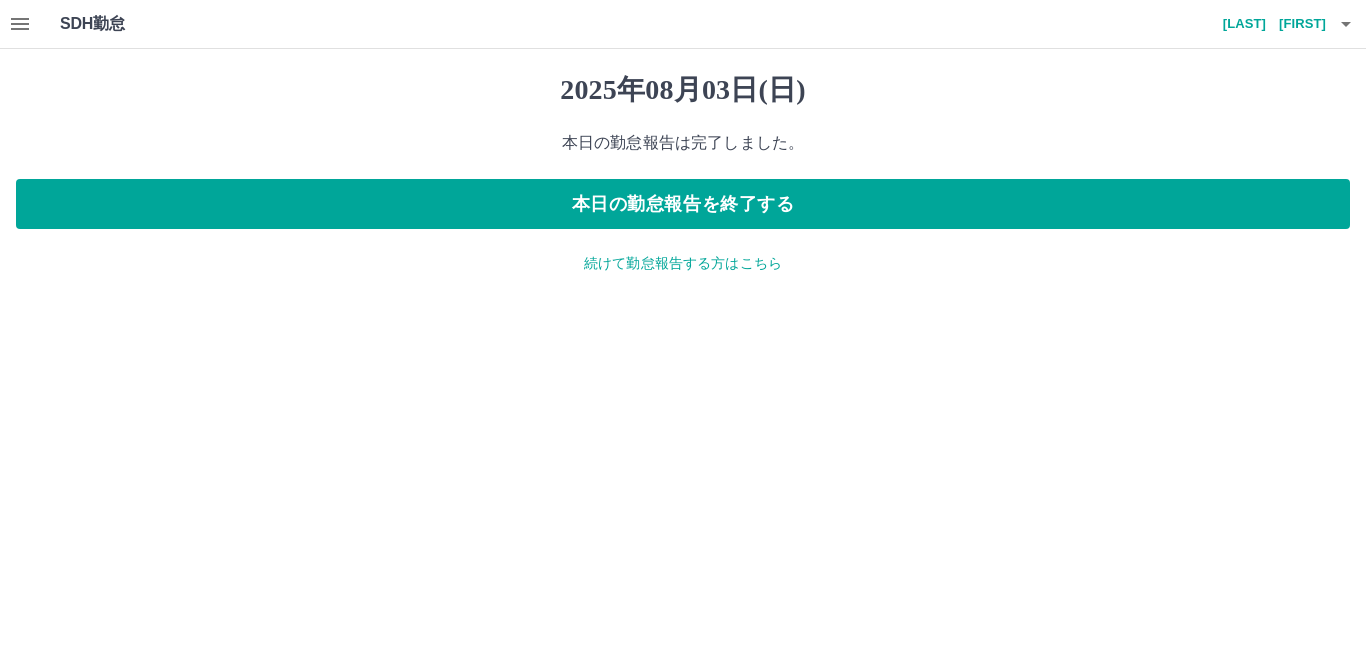 click on "続けて勤怠報告する方はこちら" at bounding box center [683, 263] 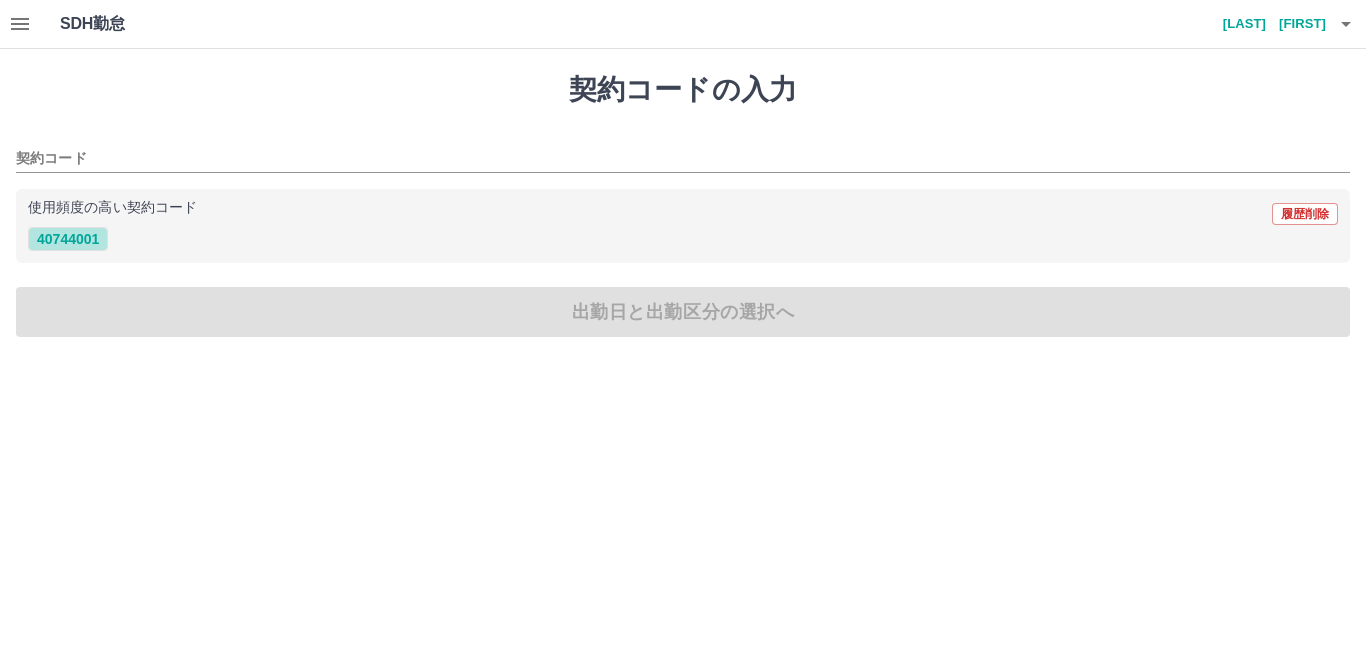 drag, startPoint x: 88, startPoint y: 242, endPoint x: 93, endPoint y: 269, distance: 27.45906 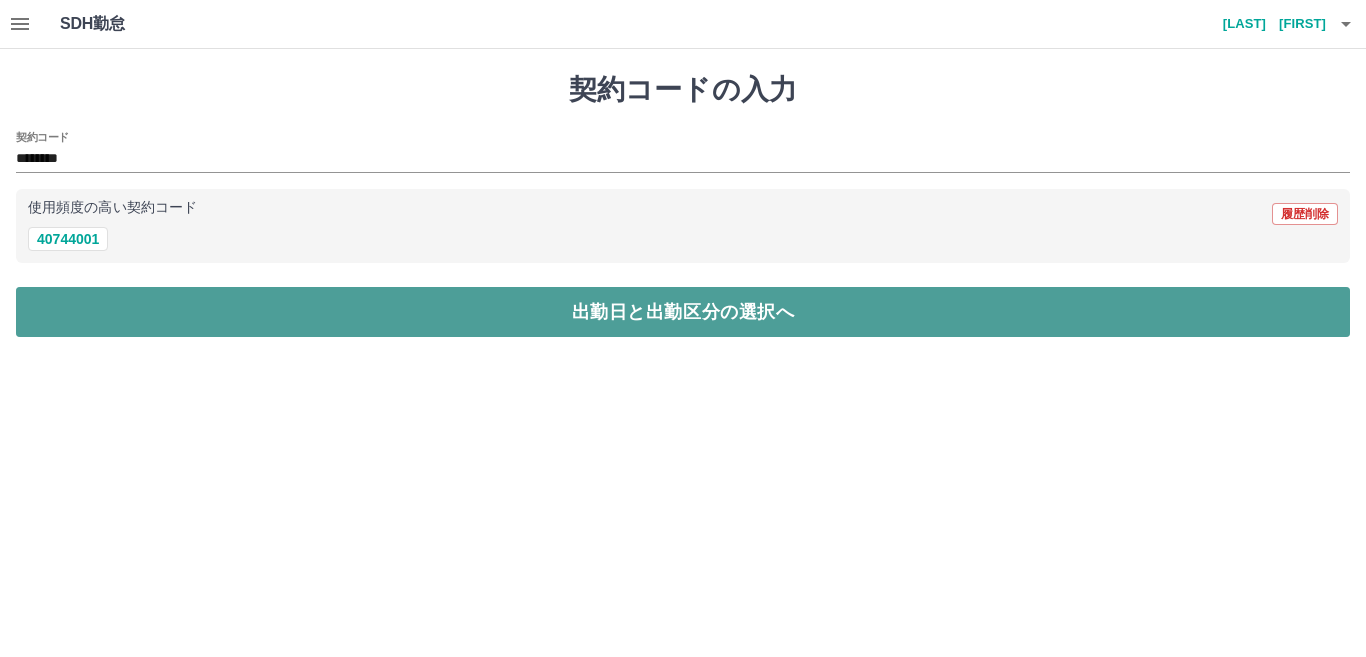 click on "出勤日と出勤区分の選択へ" at bounding box center [683, 312] 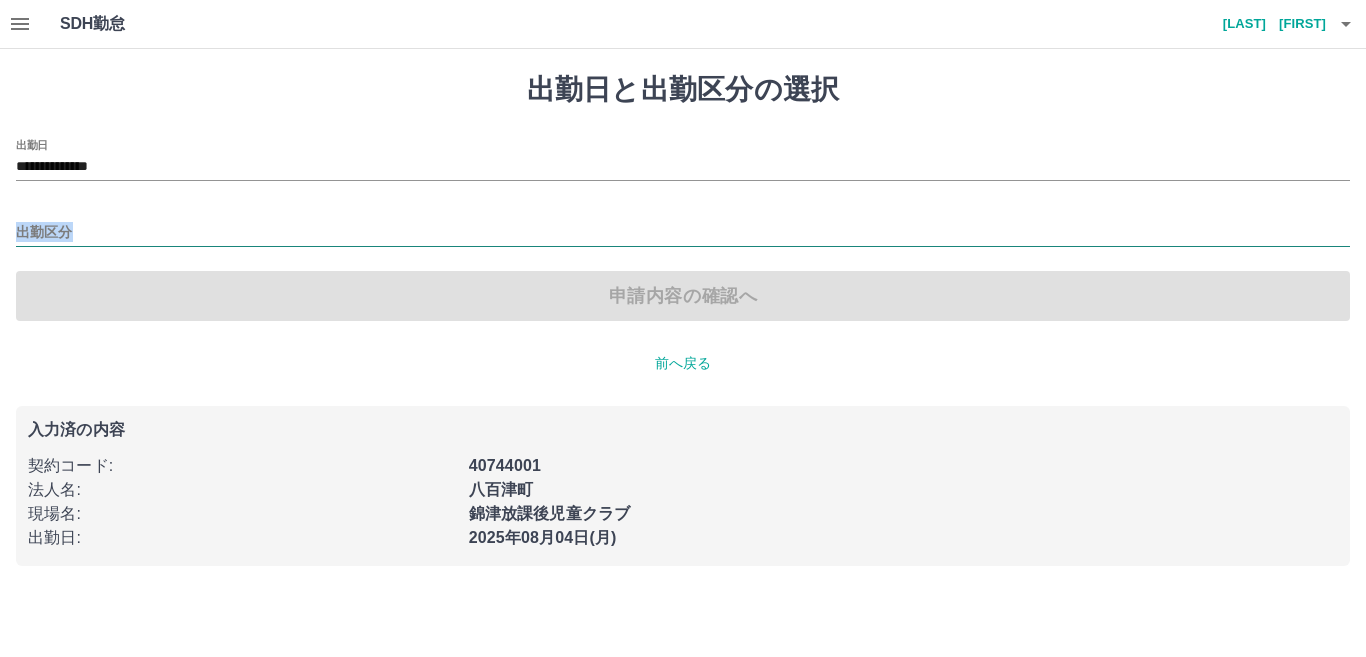 drag, startPoint x: 89, startPoint y: 244, endPoint x: 148, endPoint y: 225, distance: 61.983868 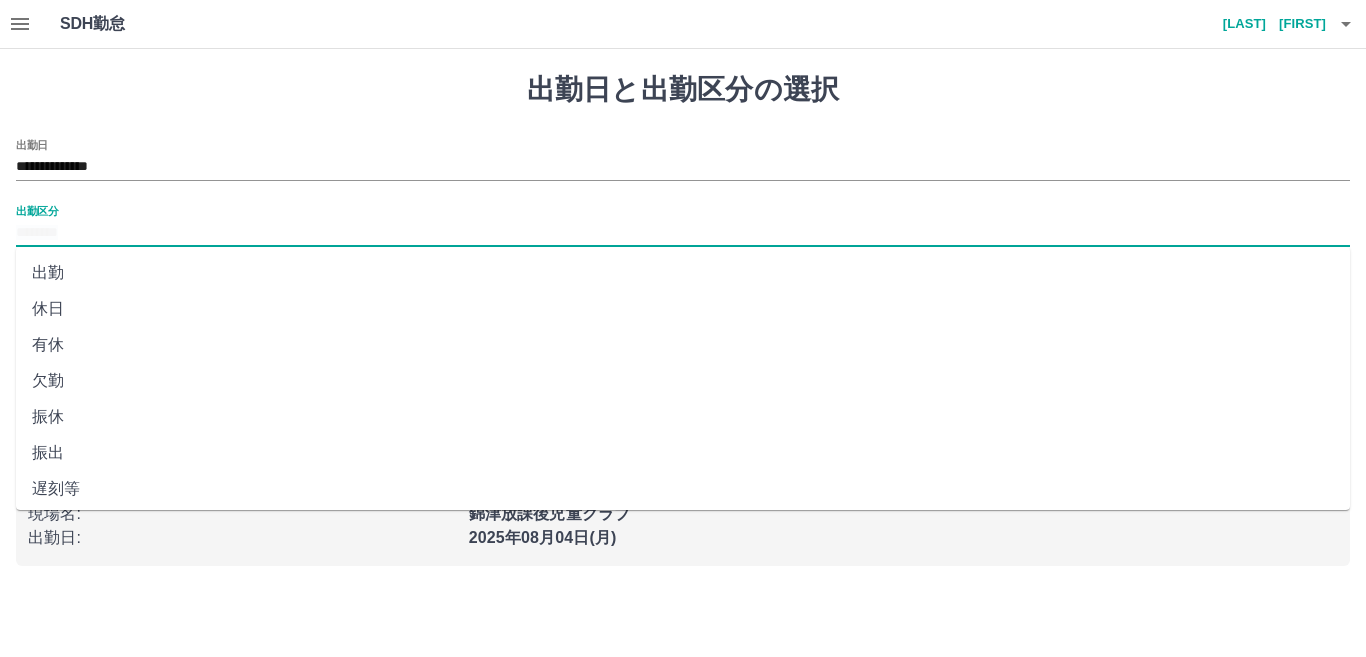 click on "出勤区分" at bounding box center (683, 233) 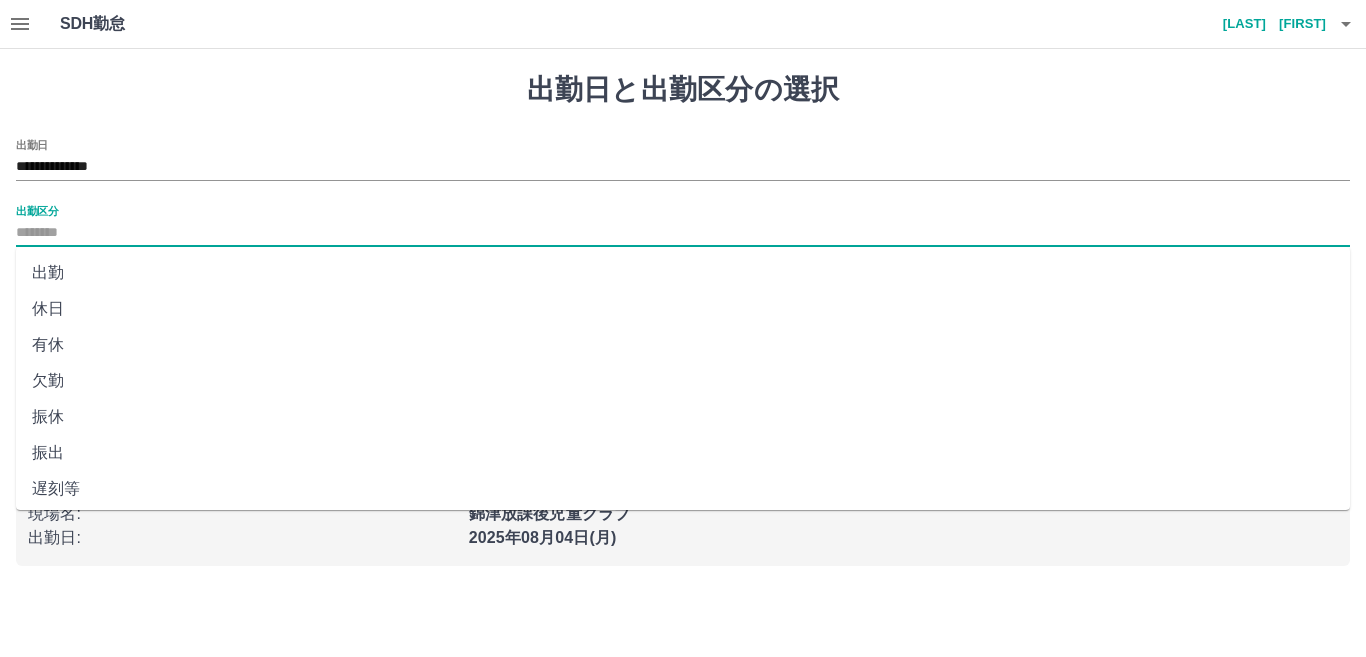 click on "休日" at bounding box center (683, 309) 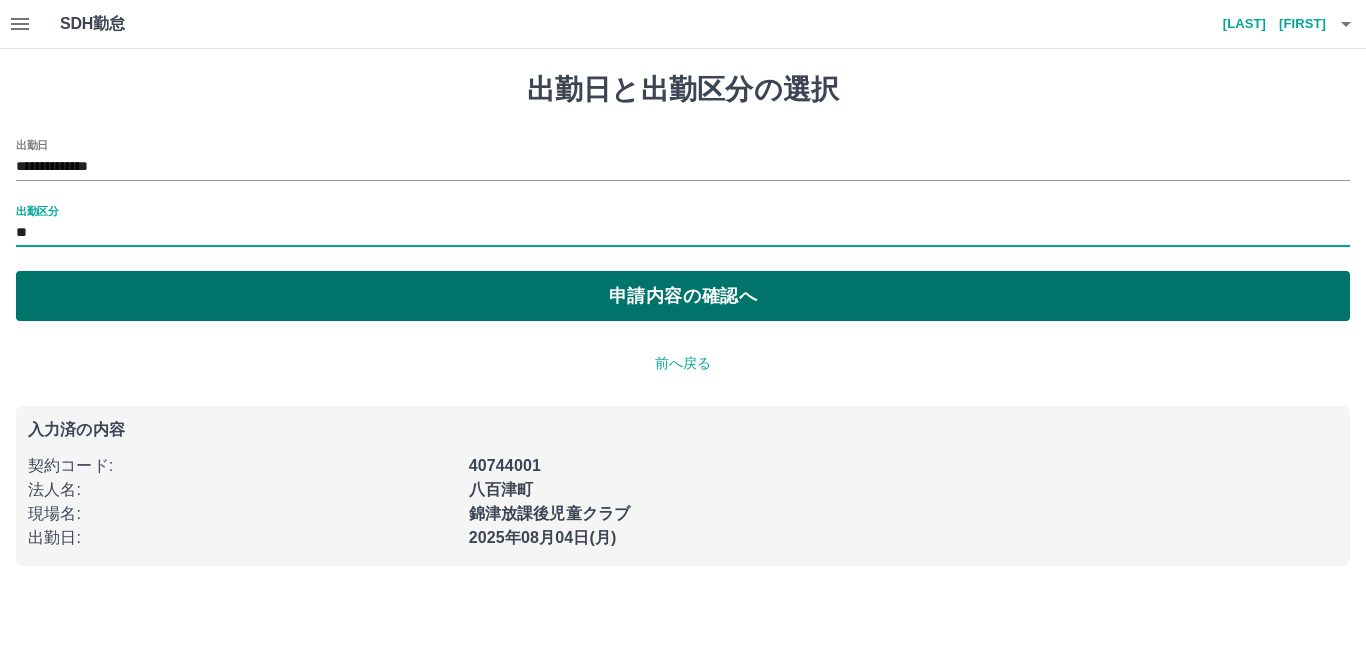 click on "申請内容の確認へ" at bounding box center (683, 296) 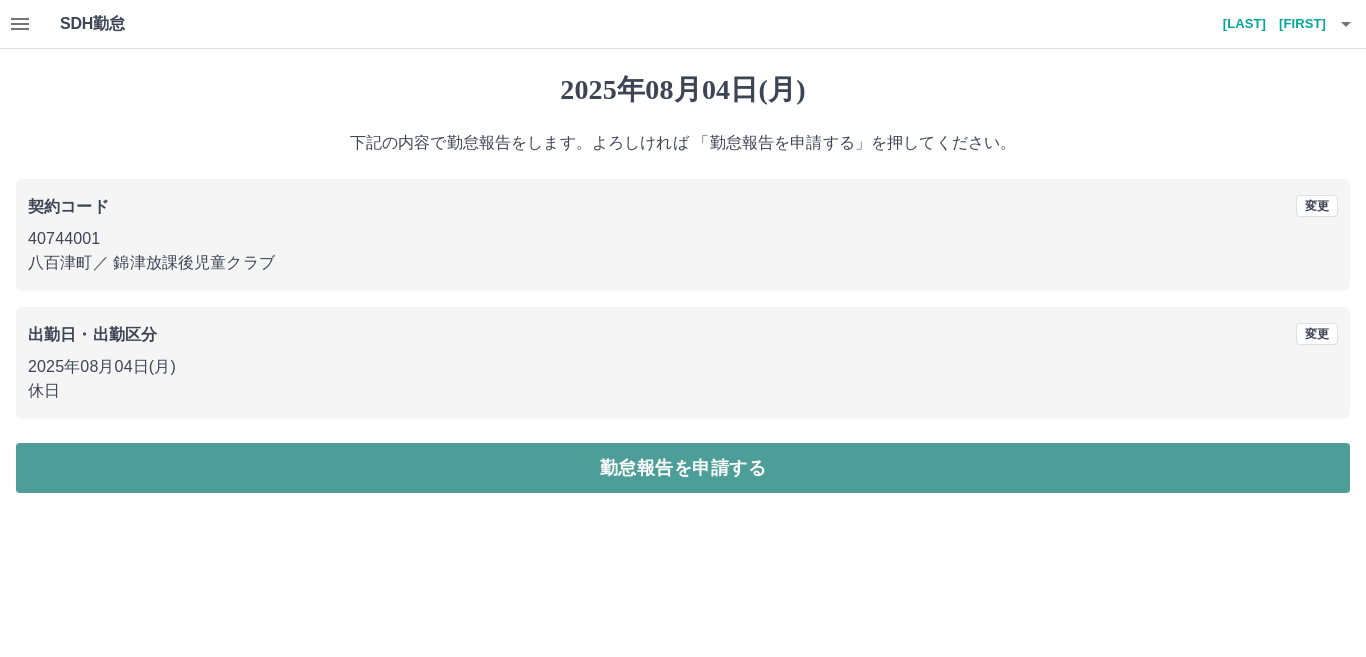 click on "勤怠報告を申請する" at bounding box center (683, 468) 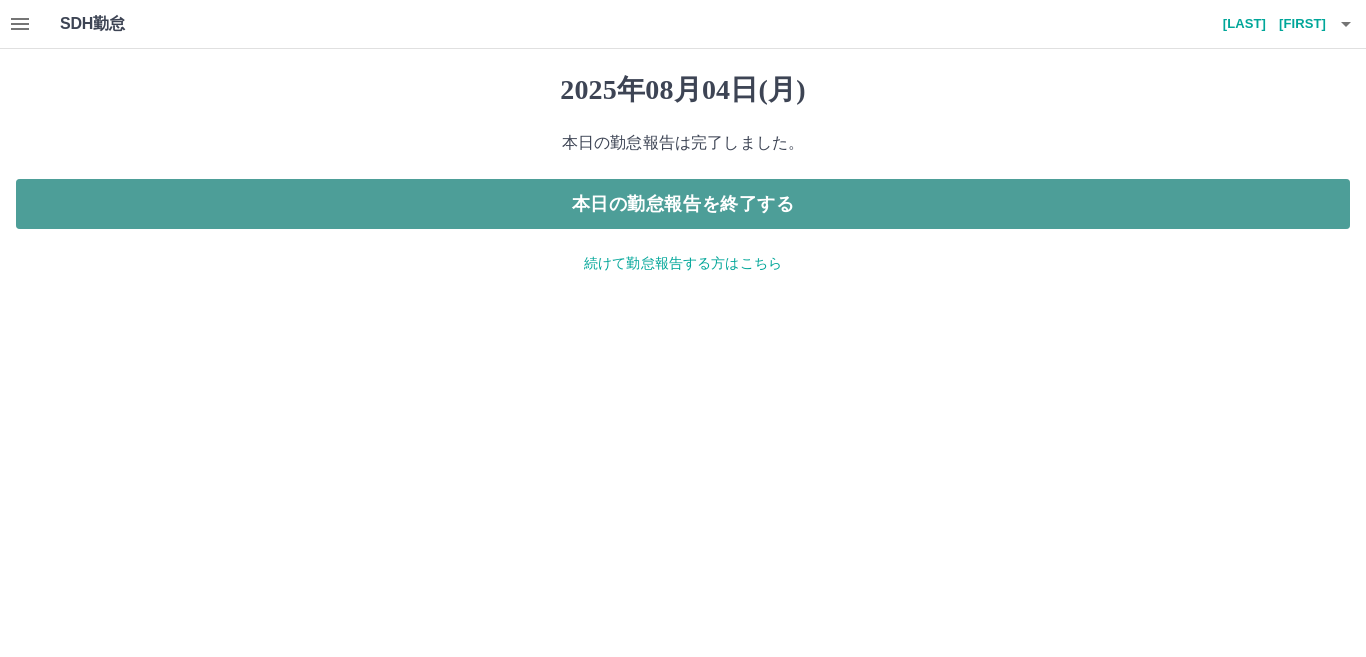 click on "本日の勤怠報告を終了する" at bounding box center (683, 204) 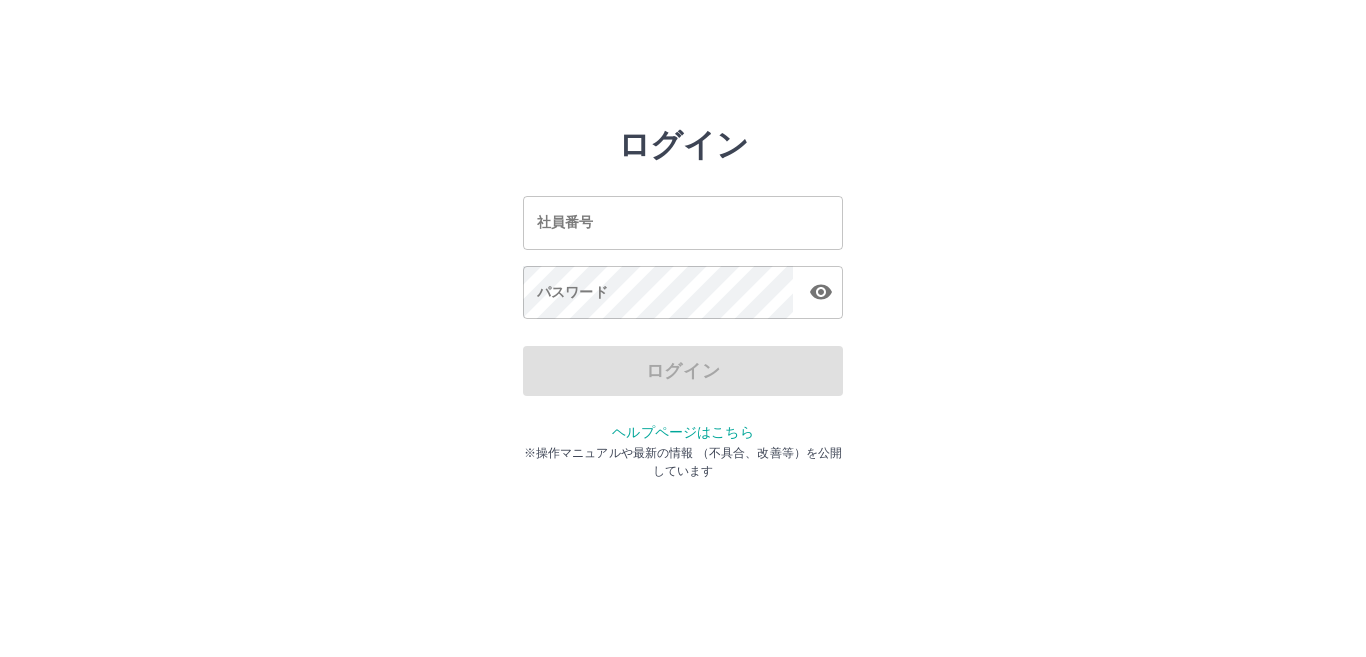 scroll, scrollTop: 0, scrollLeft: 0, axis: both 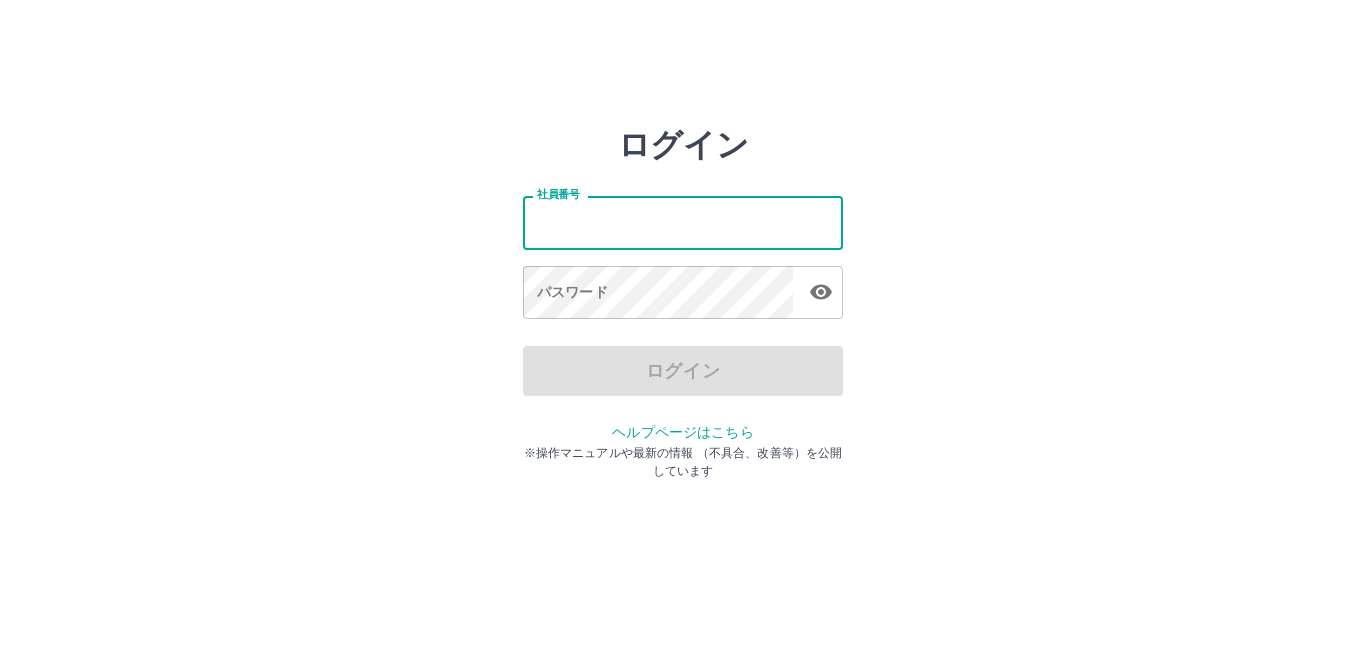 click on "社員番号" at bounding box center (683, 222) 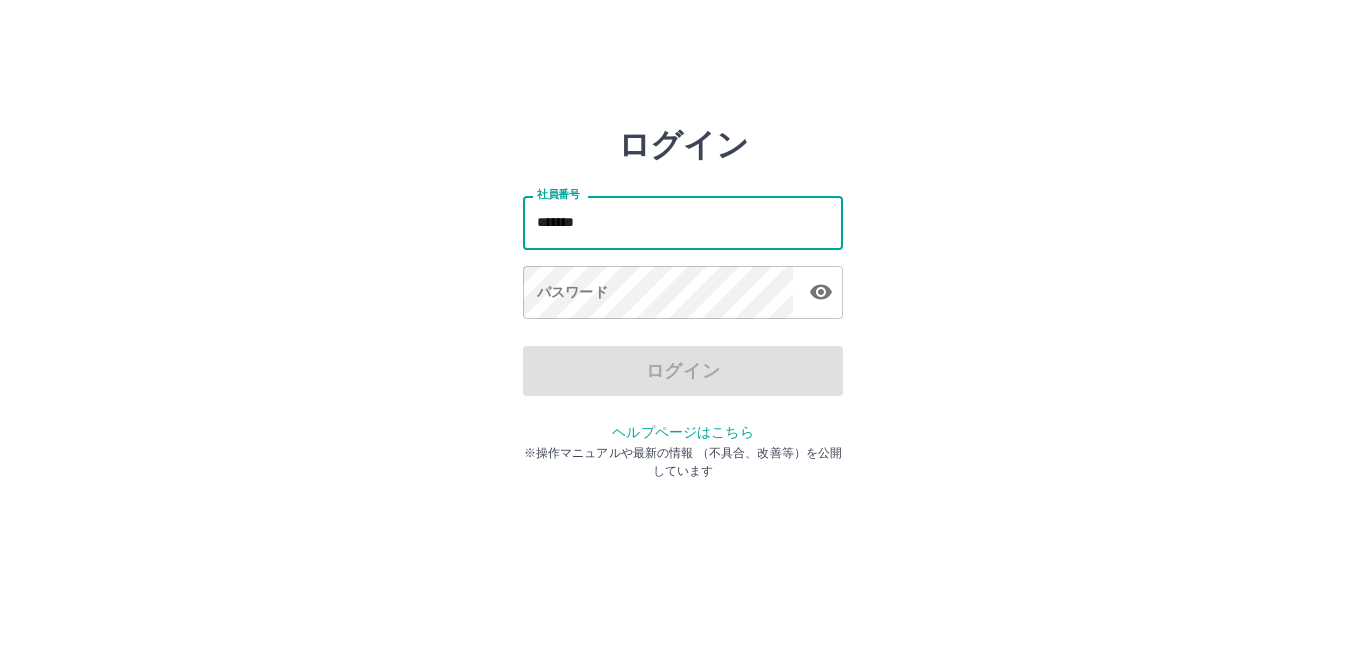 type on "*******" 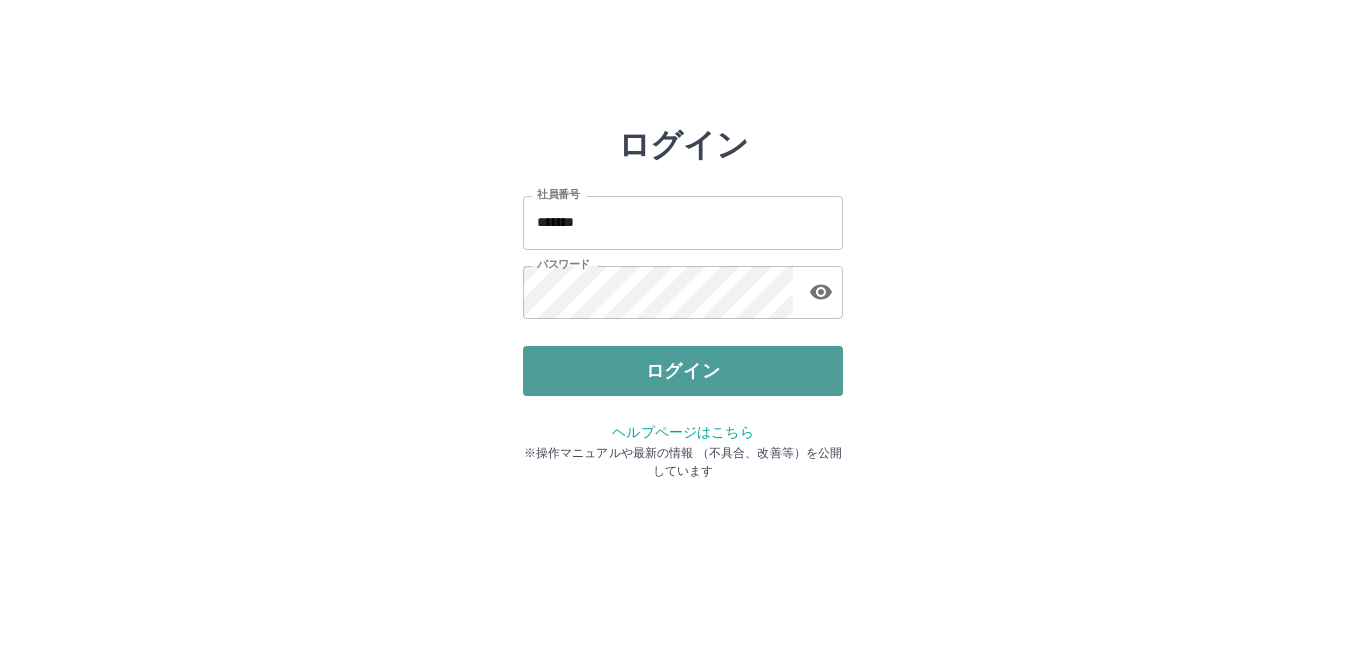 click on "ログイン" at bounding box center (683, 371) 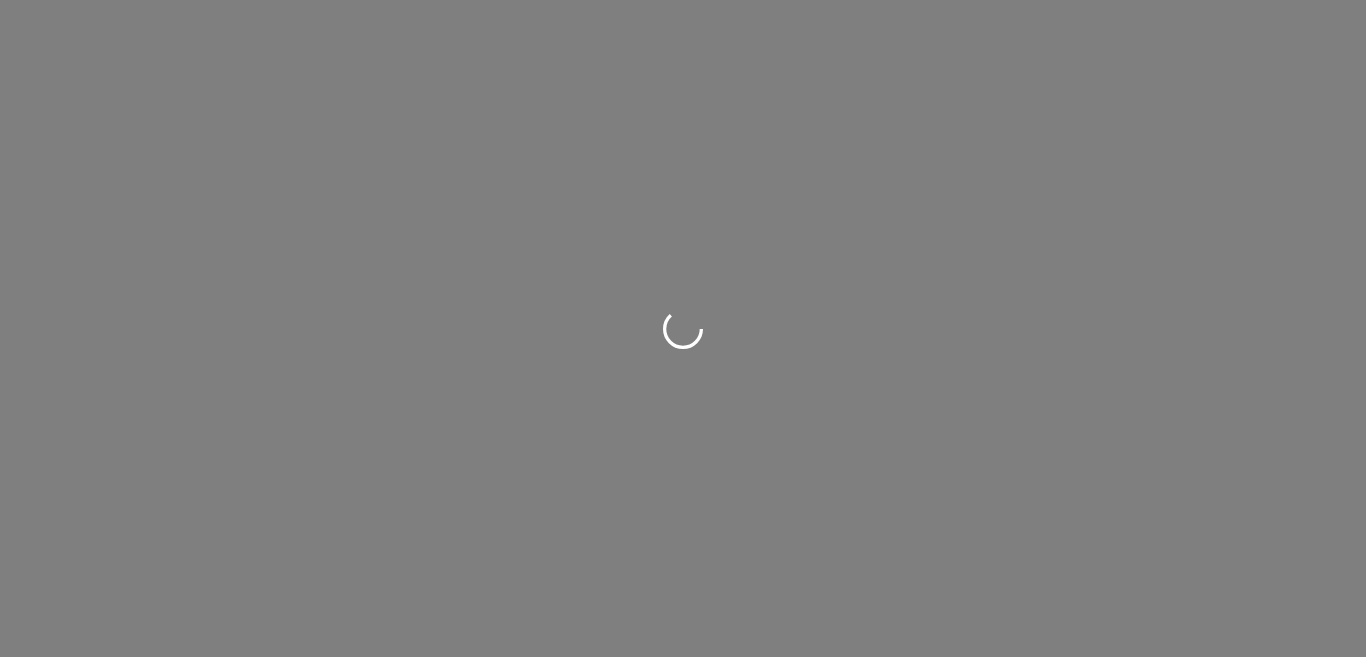 scroll, scrollTop: 0, scrollLeft: 0, axis: both 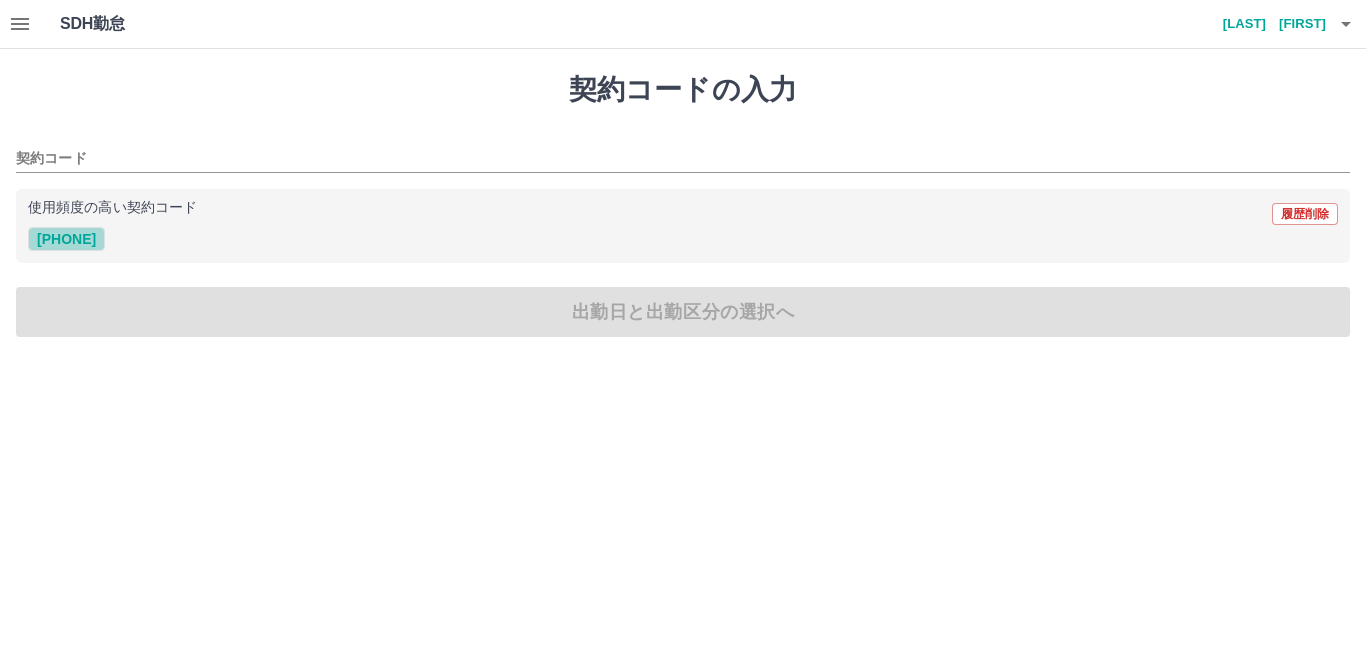 click on "40744001" at bounding box center (66, 239) 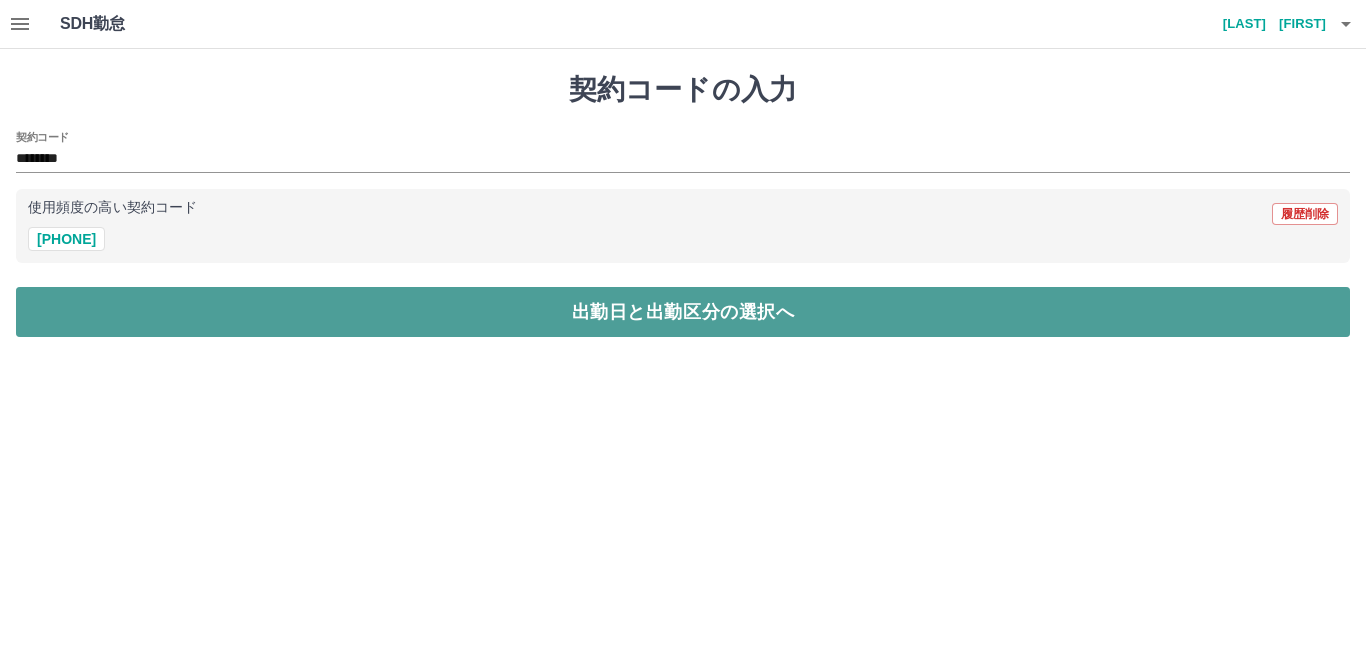 click on "出勤日と出勤区分の選択へ" at bounding box center (683, 312) 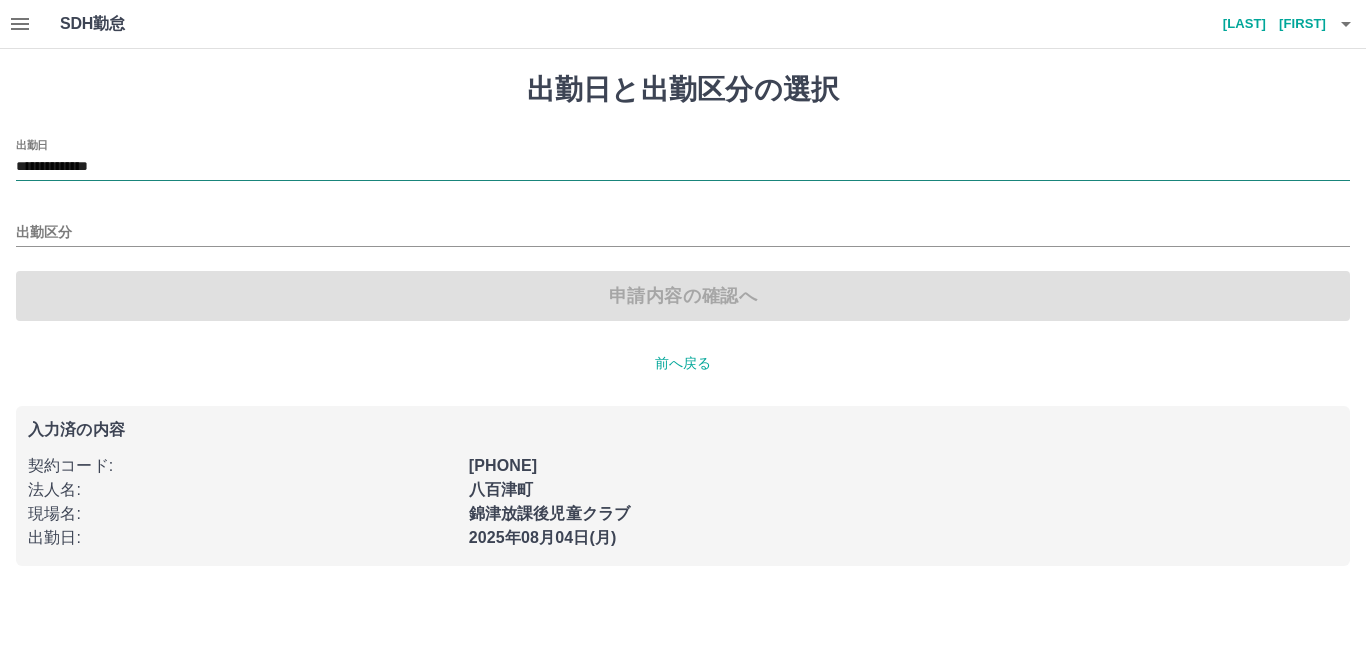 click on "**********" at bounding box center [683, 167] 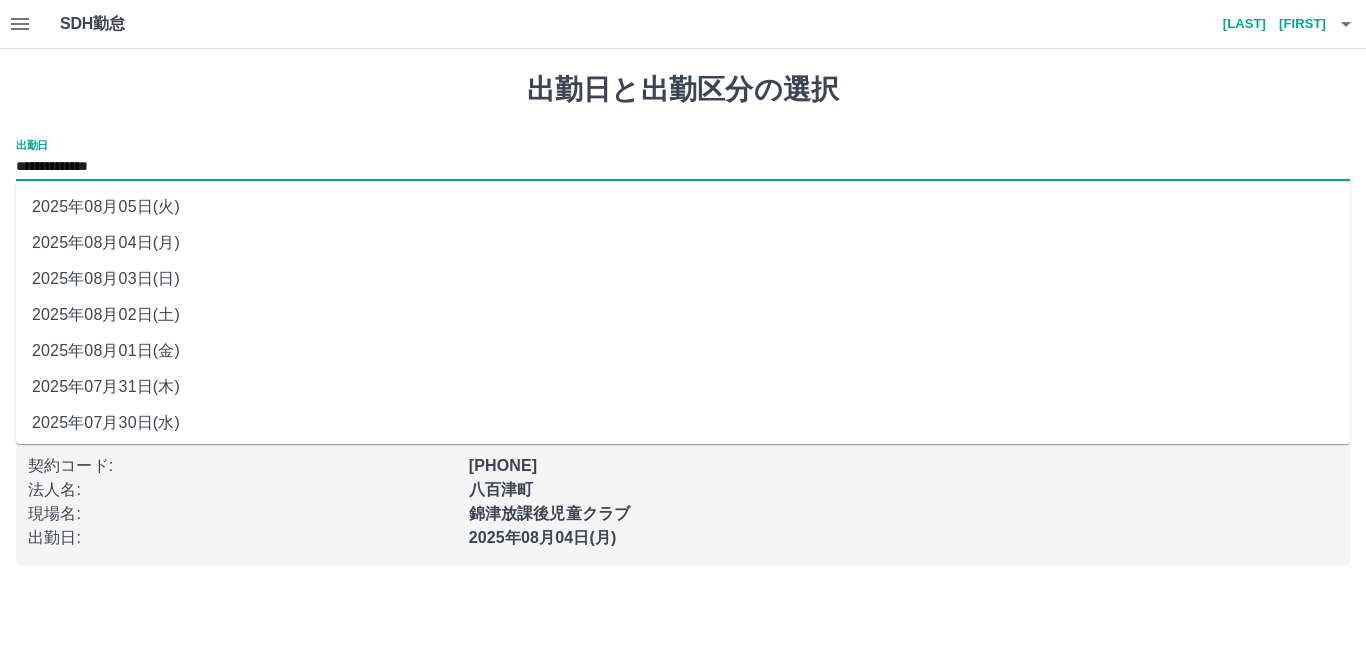 click on "2025年08月01日(金)" at bounding box center (683, 351) 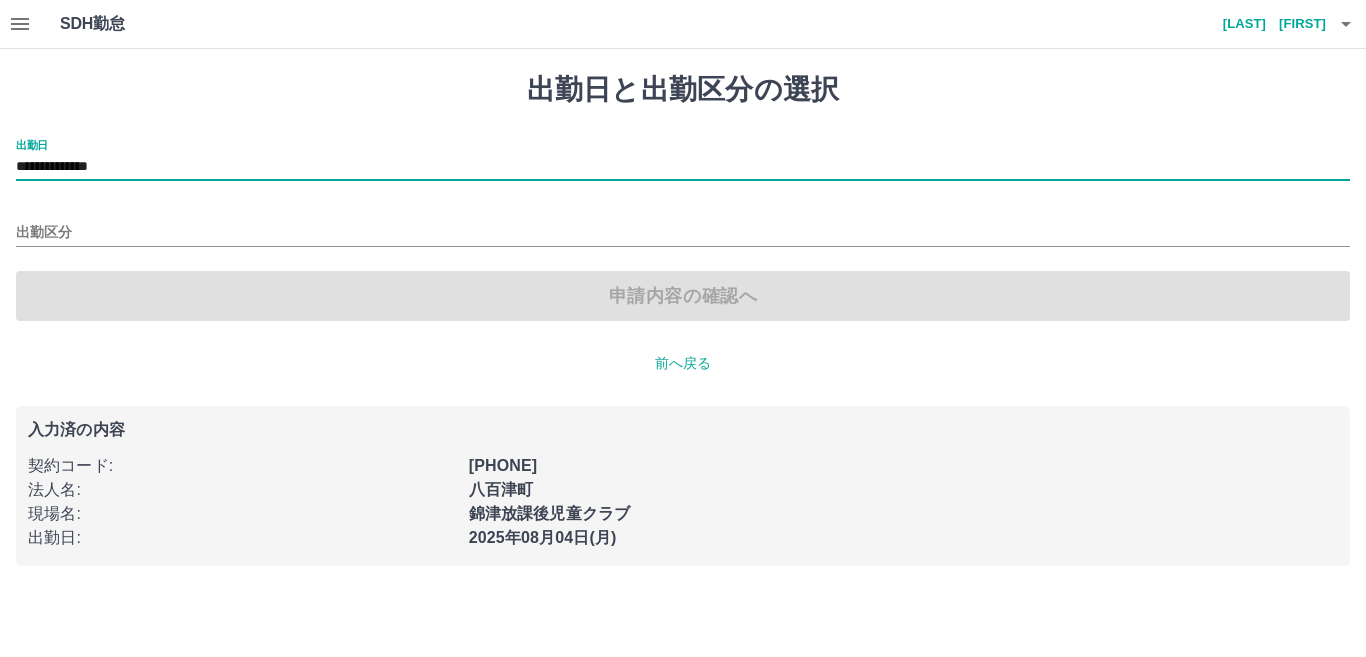click on "**********" at bounding box center [683, 167] 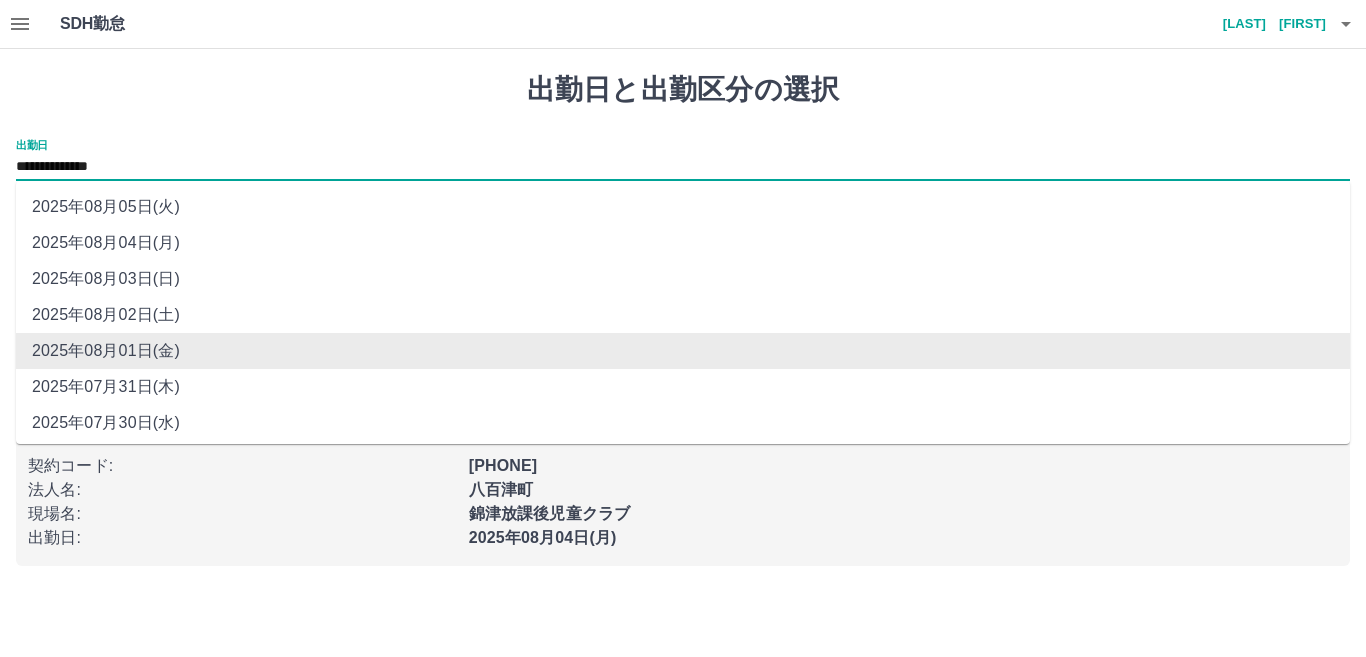 click on "2025年08月01日(金)" at bounding box center [683, 351] 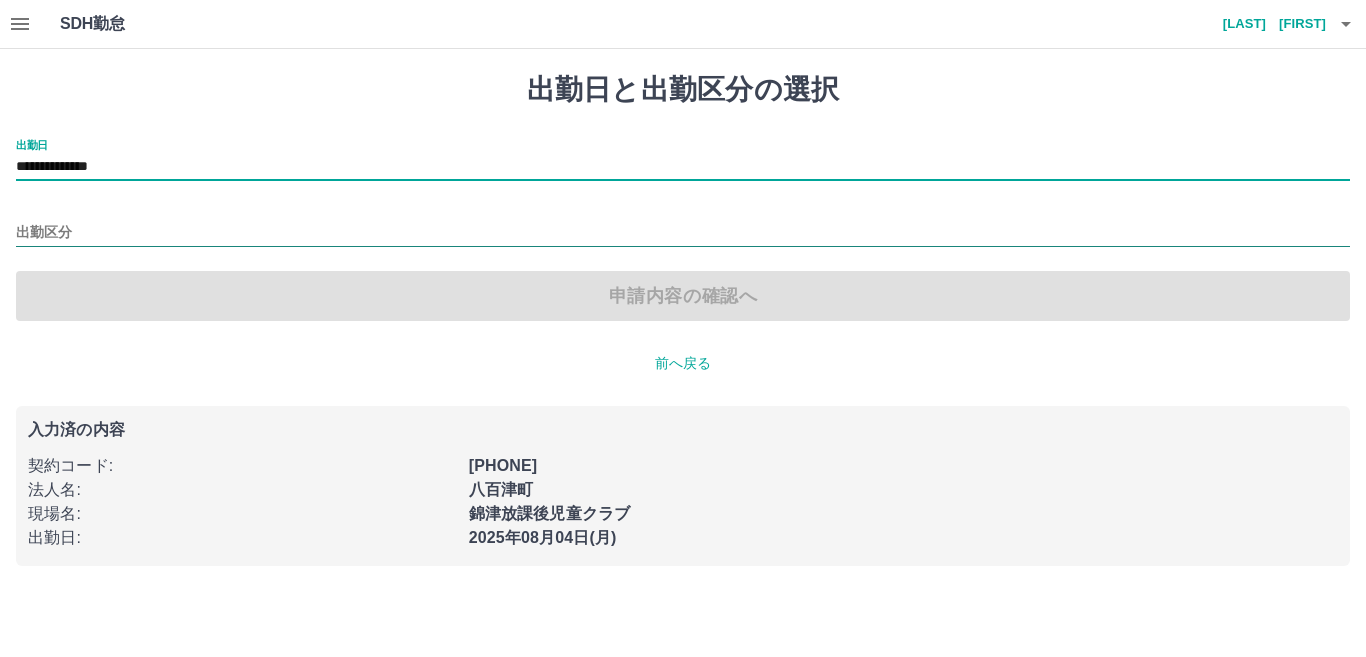 click on "出勤区分" at bounding box center (683, 233) 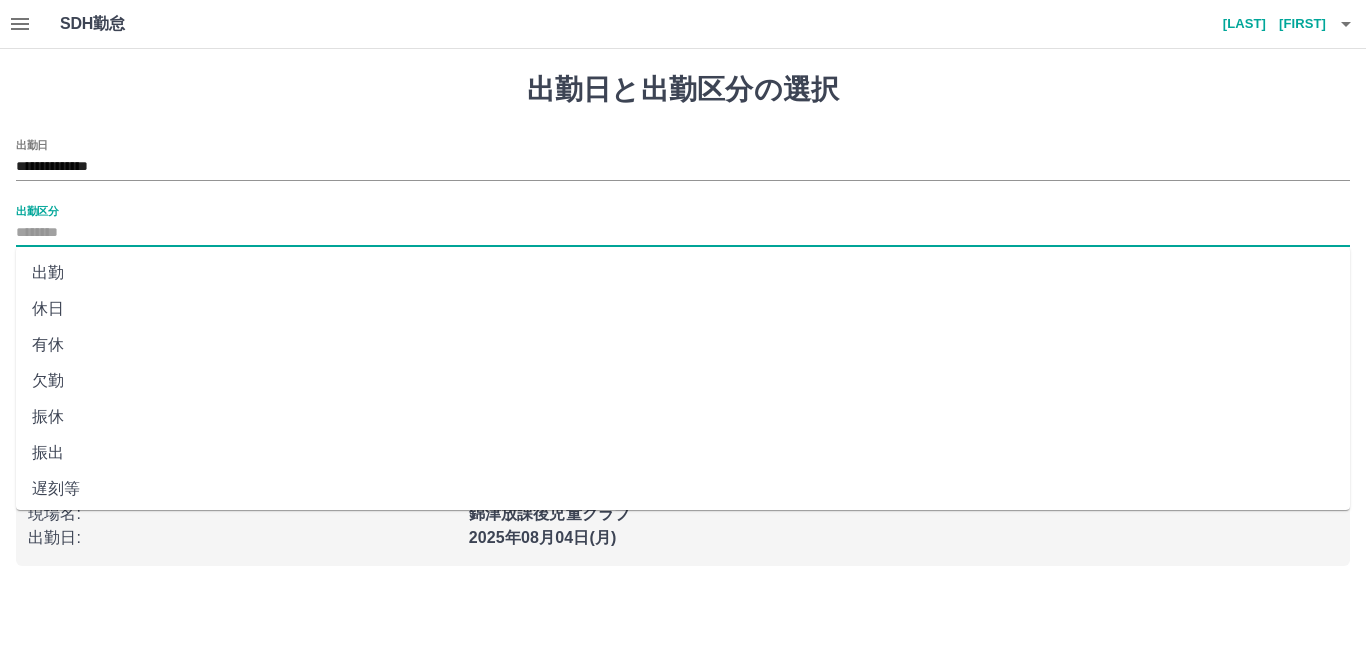 click on "休日" at bounding box center (683, 309) 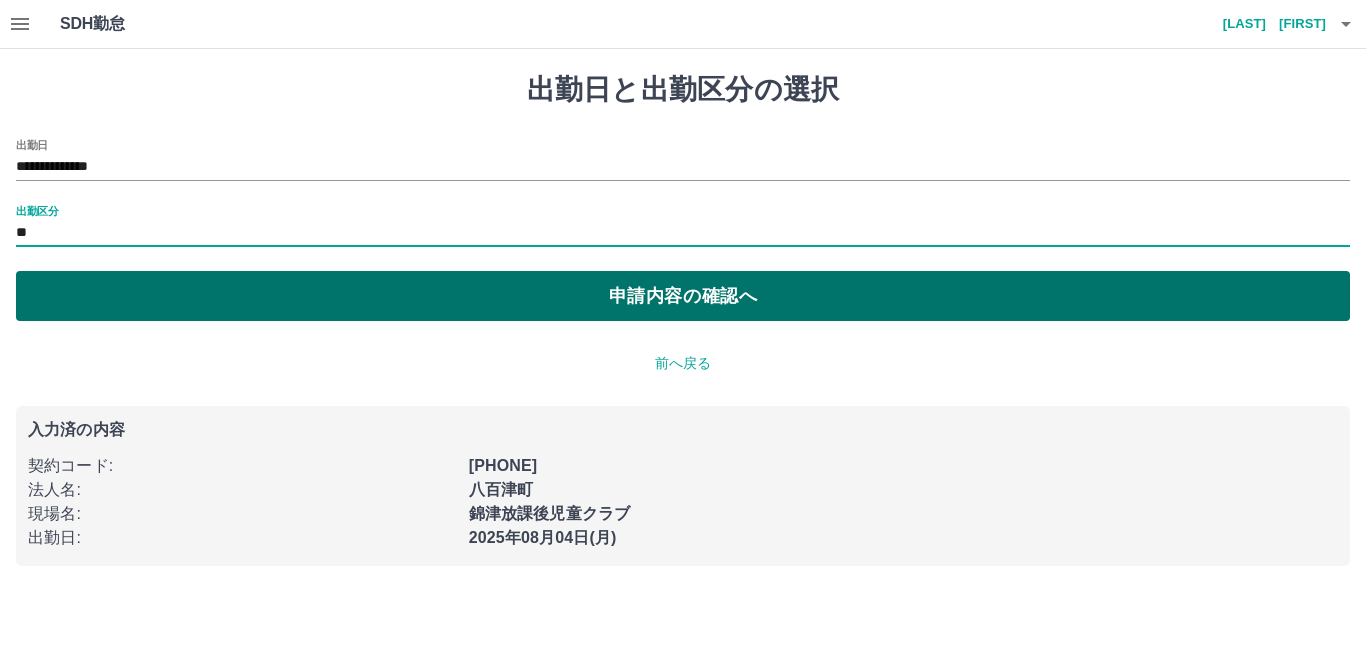 click on "申請内容の確認へ" at bounding box center (683, 296) 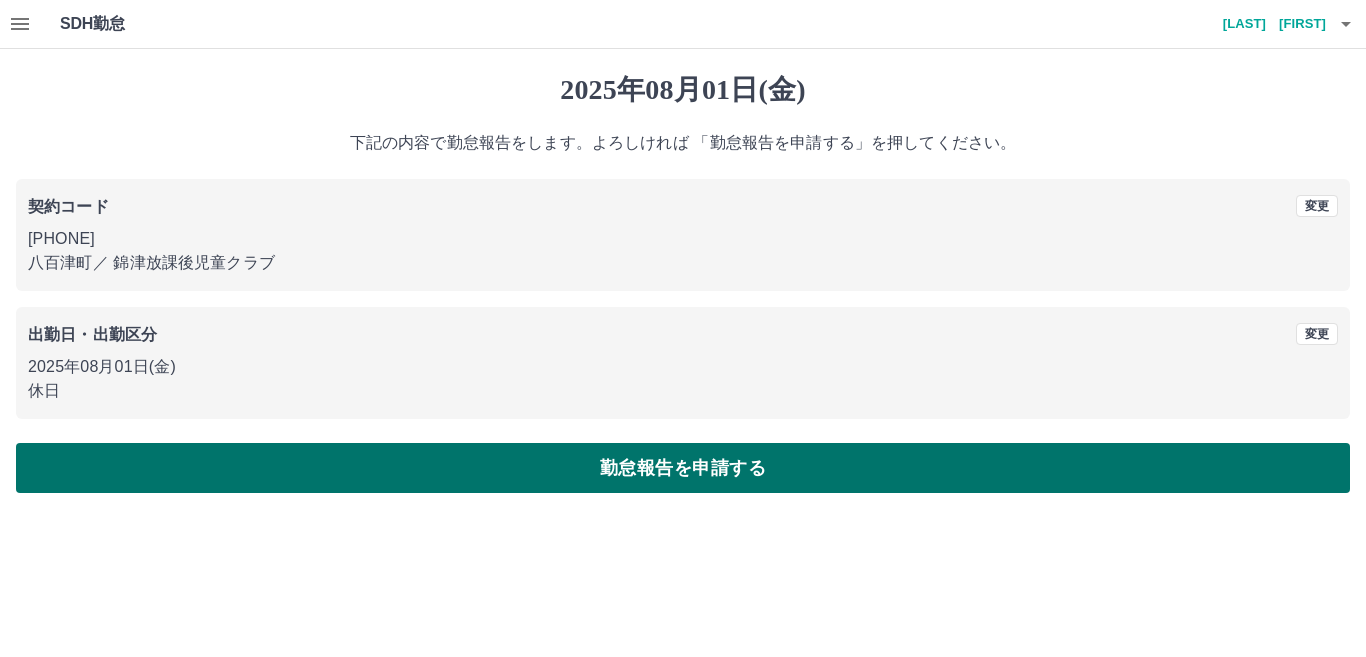 click on "勤怠報告を申請する" at bounding box center [683, 468] 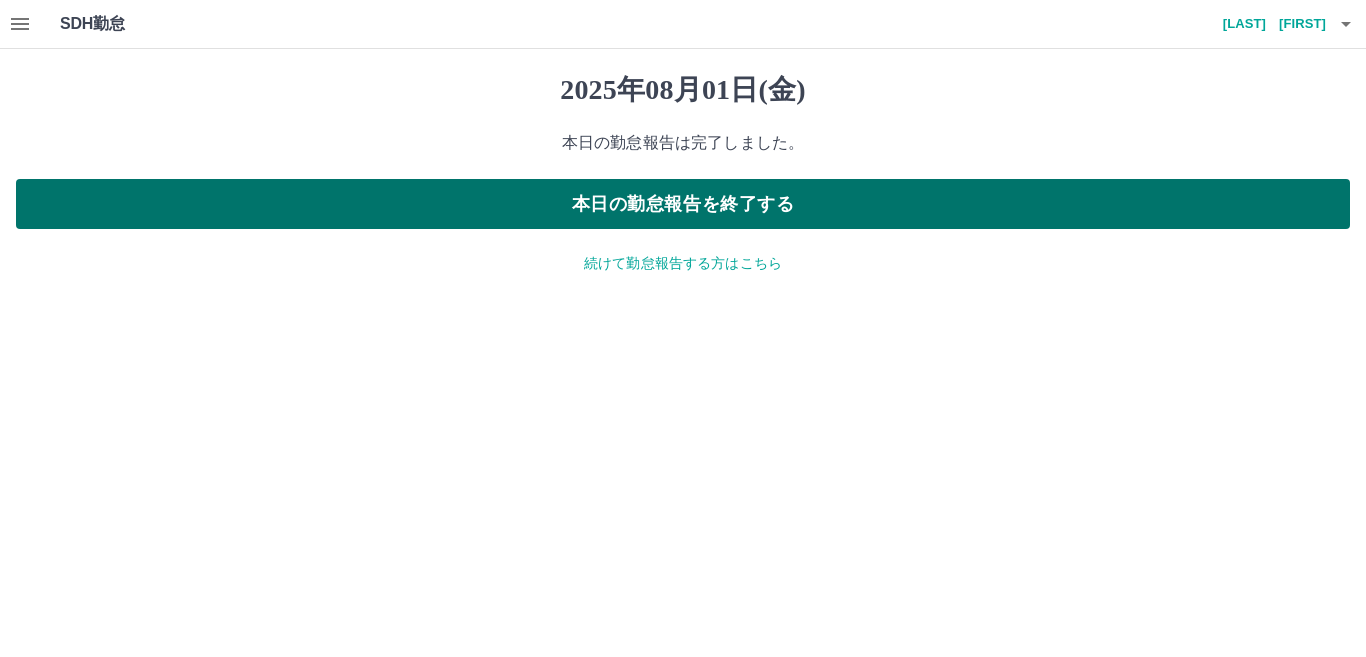 click on "本日の勤怠報告を終了する" at bounding box center [683, 204] 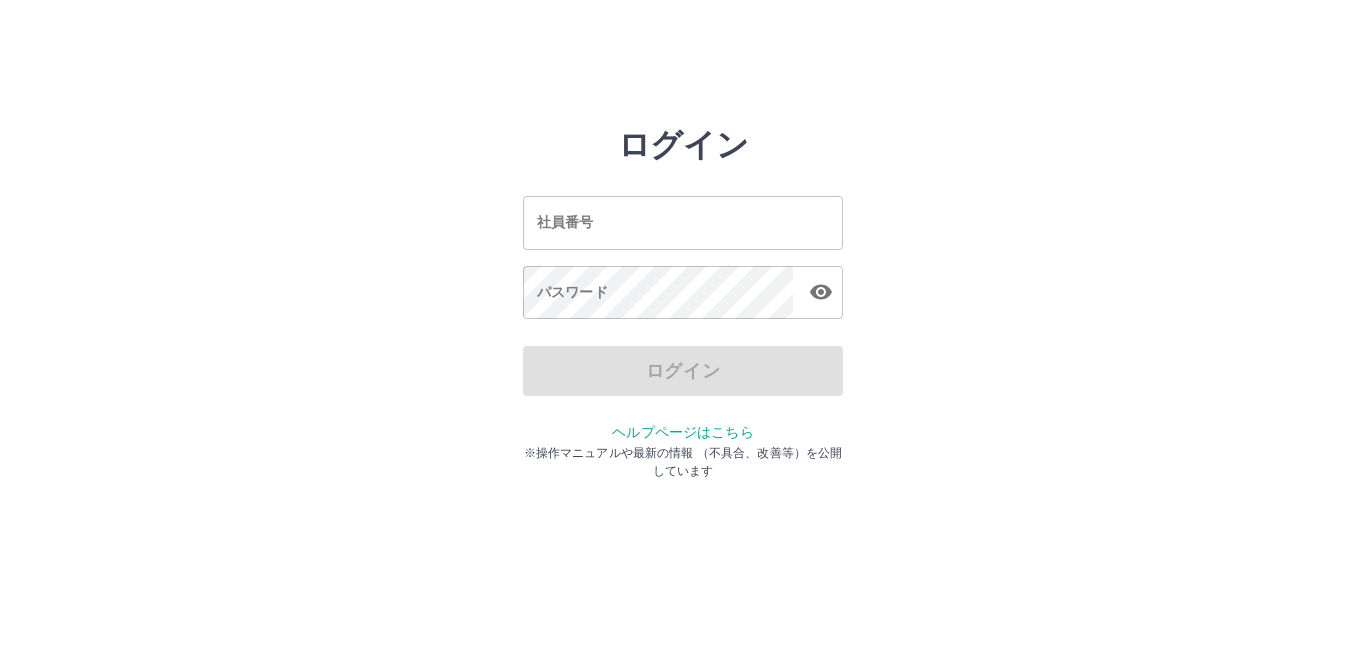 scroll, scrollTop: 0, scrollLeft: 0, axis: both 